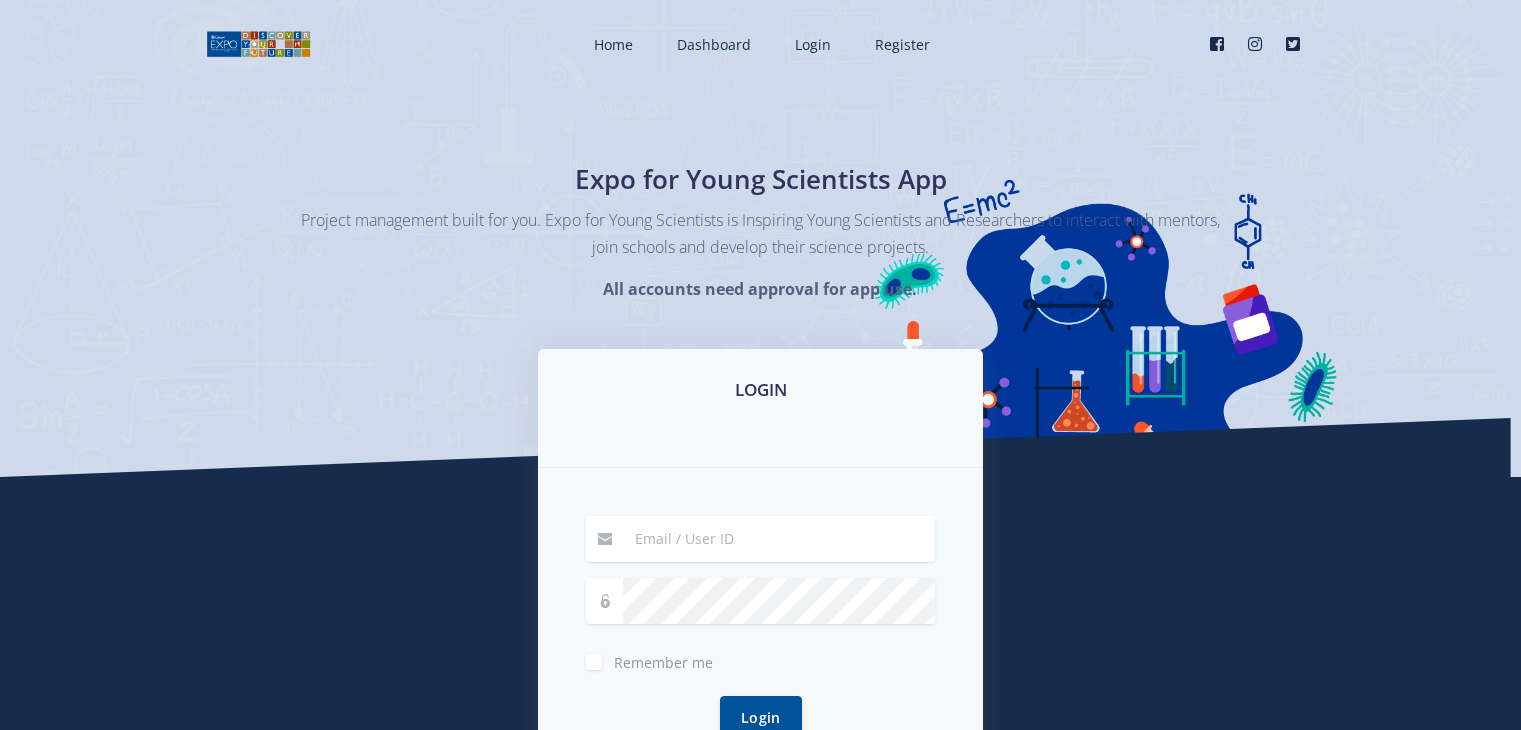 scroll, scrollTop: 0, scrollLeft: 0, axis: both 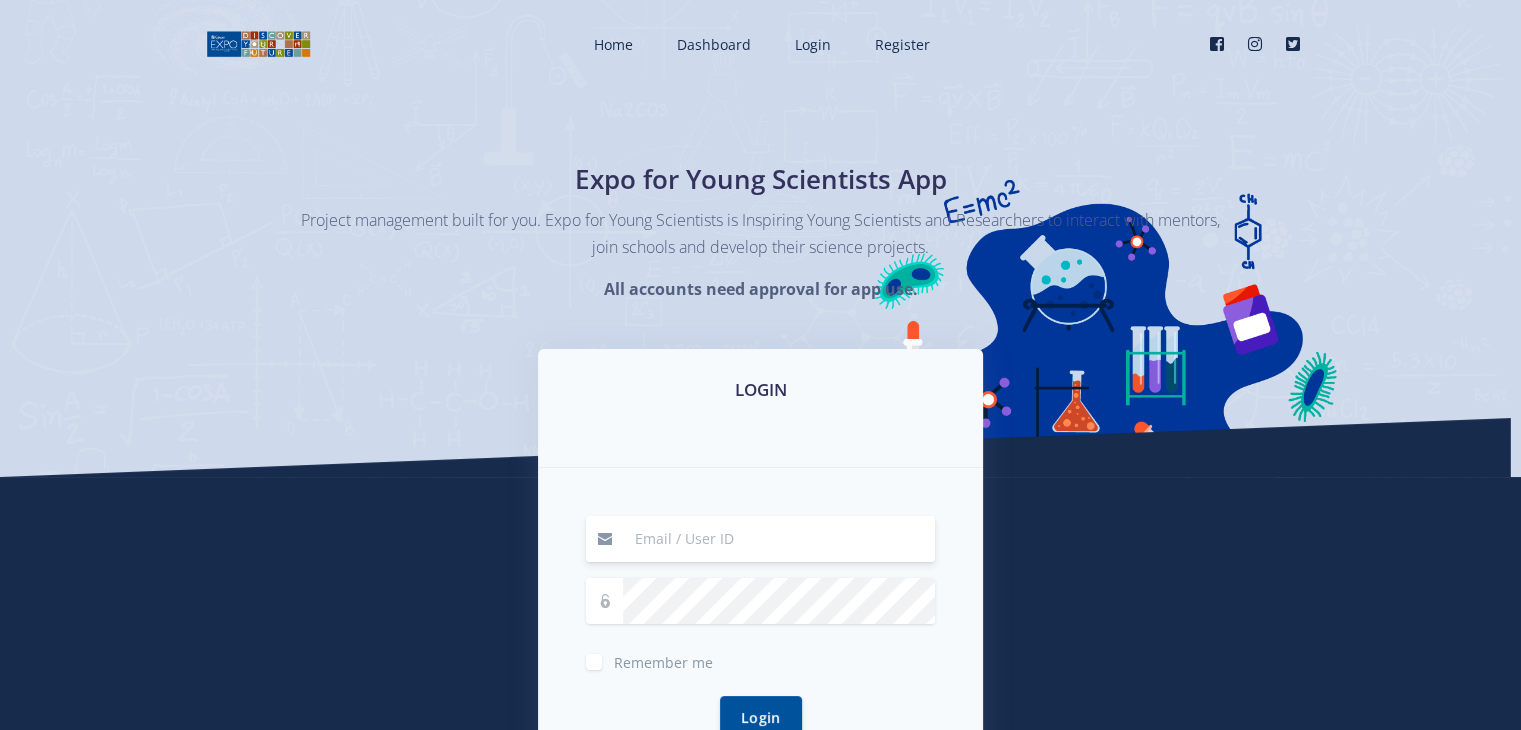click at bounding box center (779, 539) 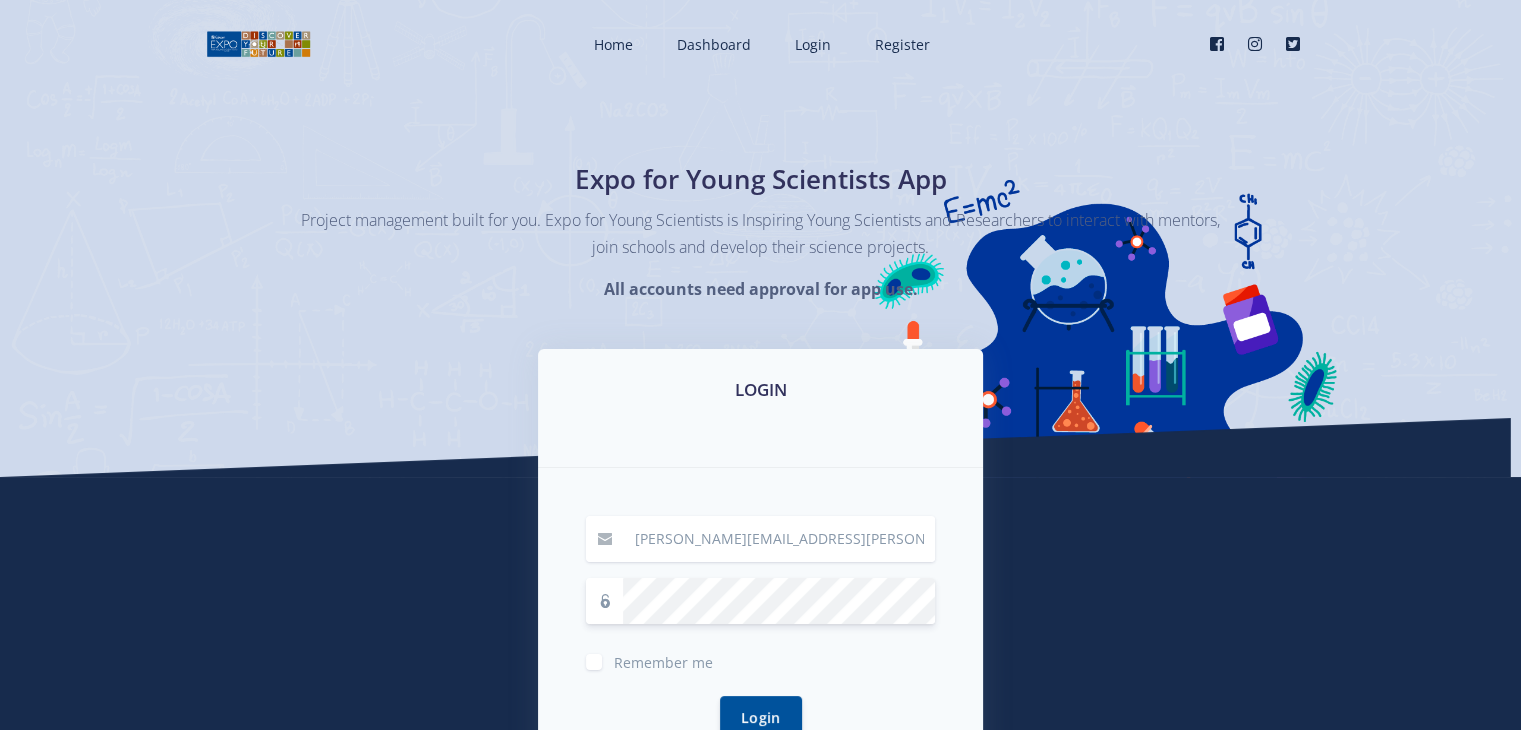 click on "Remember me" at bounding box center (663, 658) 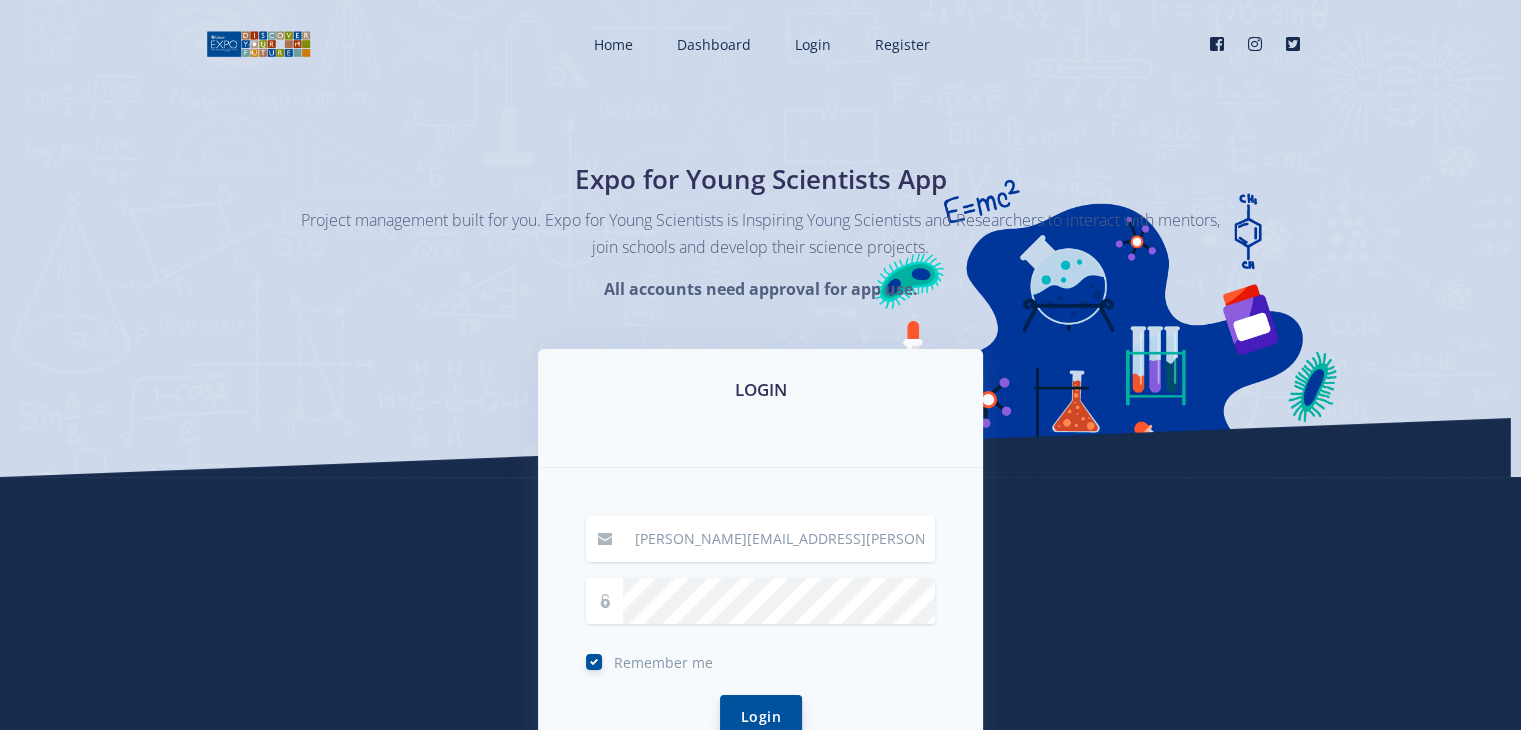 click on "Login" at bounding box center [761, 716] 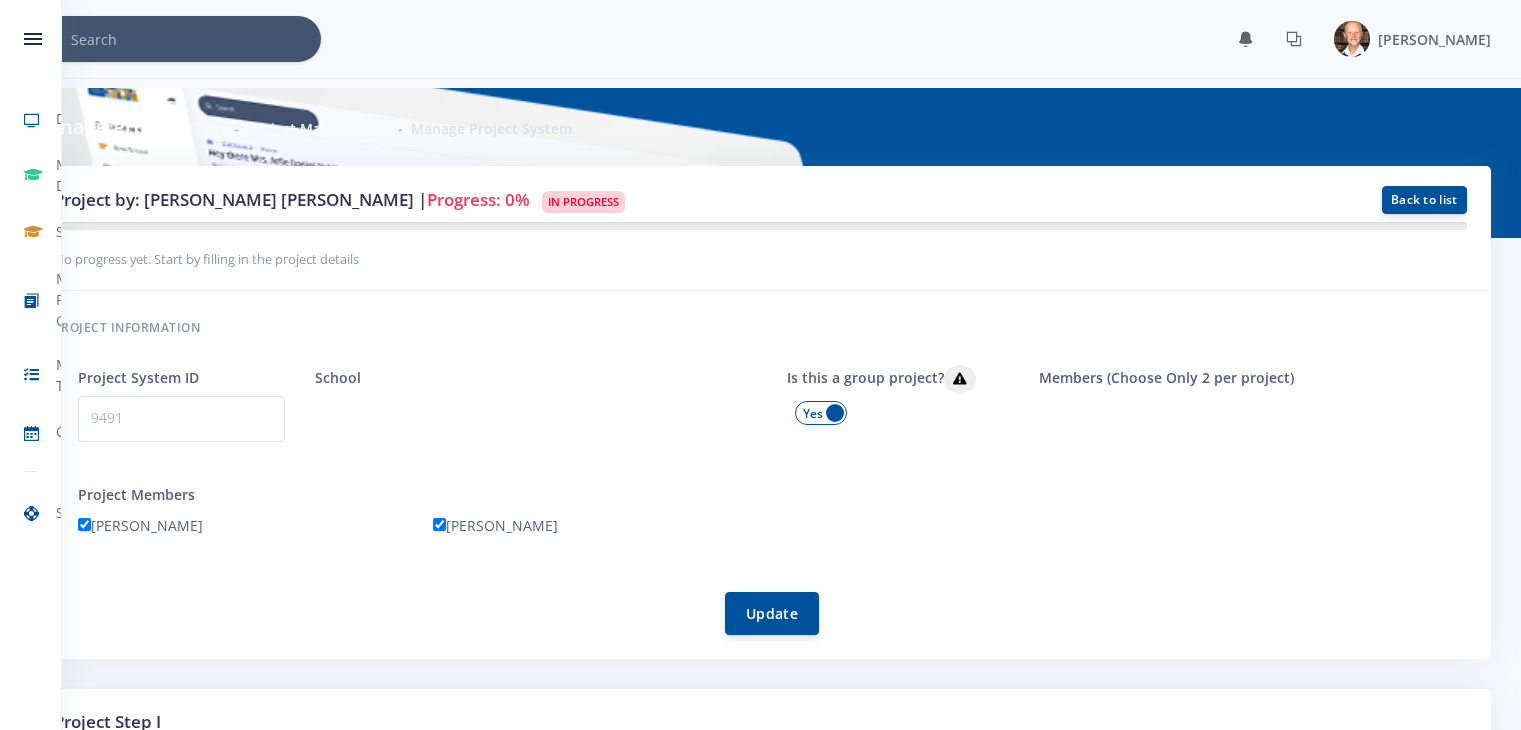 scroll, scrollTop: 0, scrollLeft: 0, axis: both 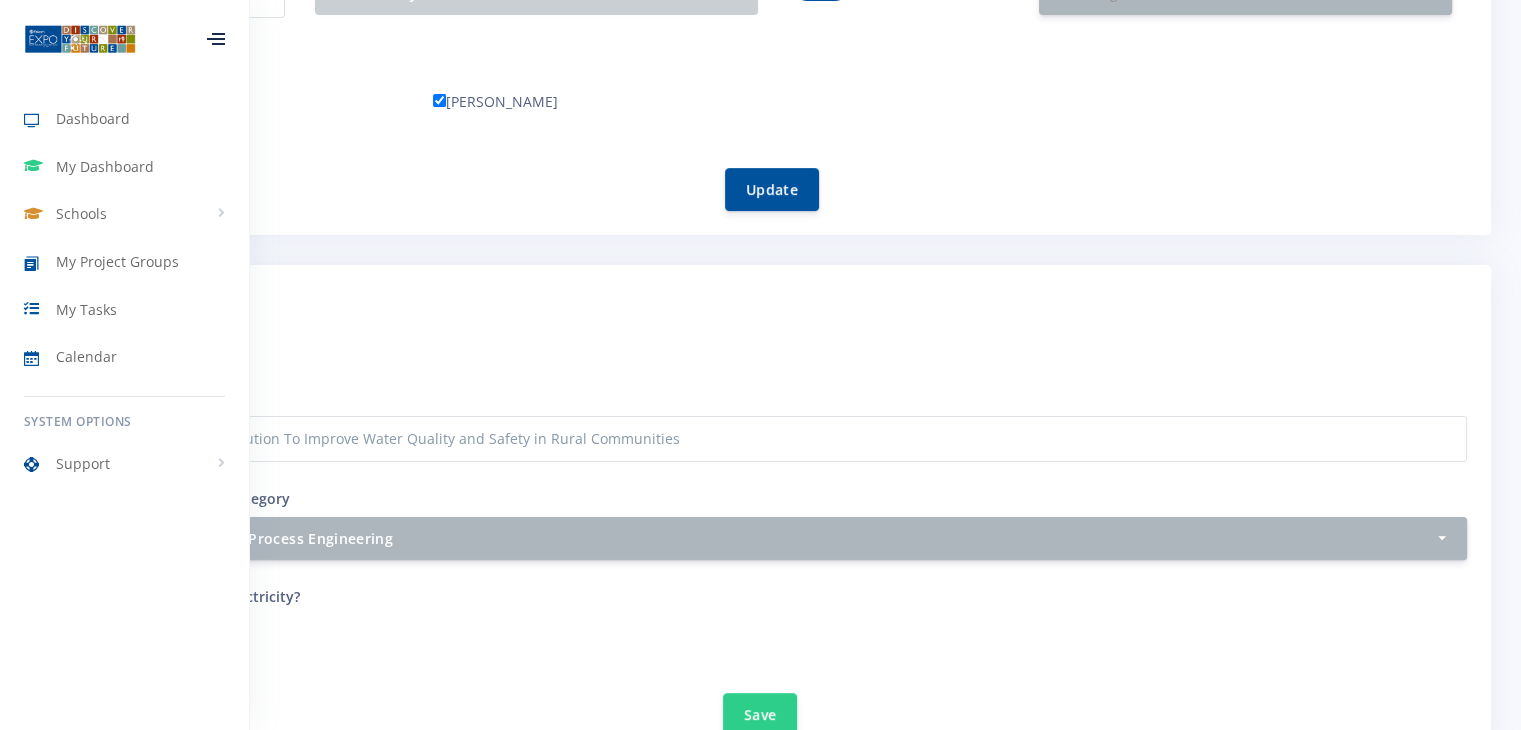 click at bounding box center [216, 39] 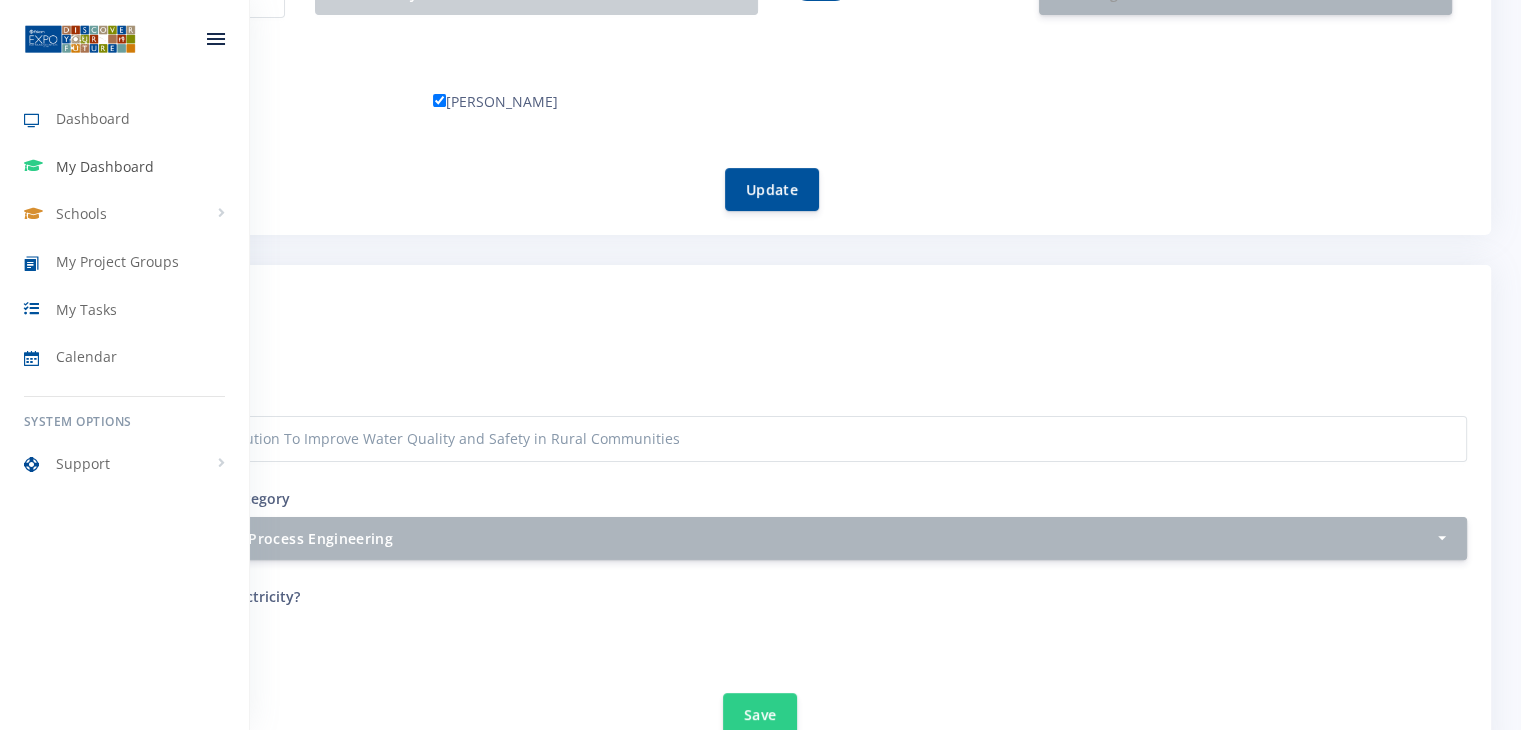 click on "My Dashboard" at bounding box center (124, 167) 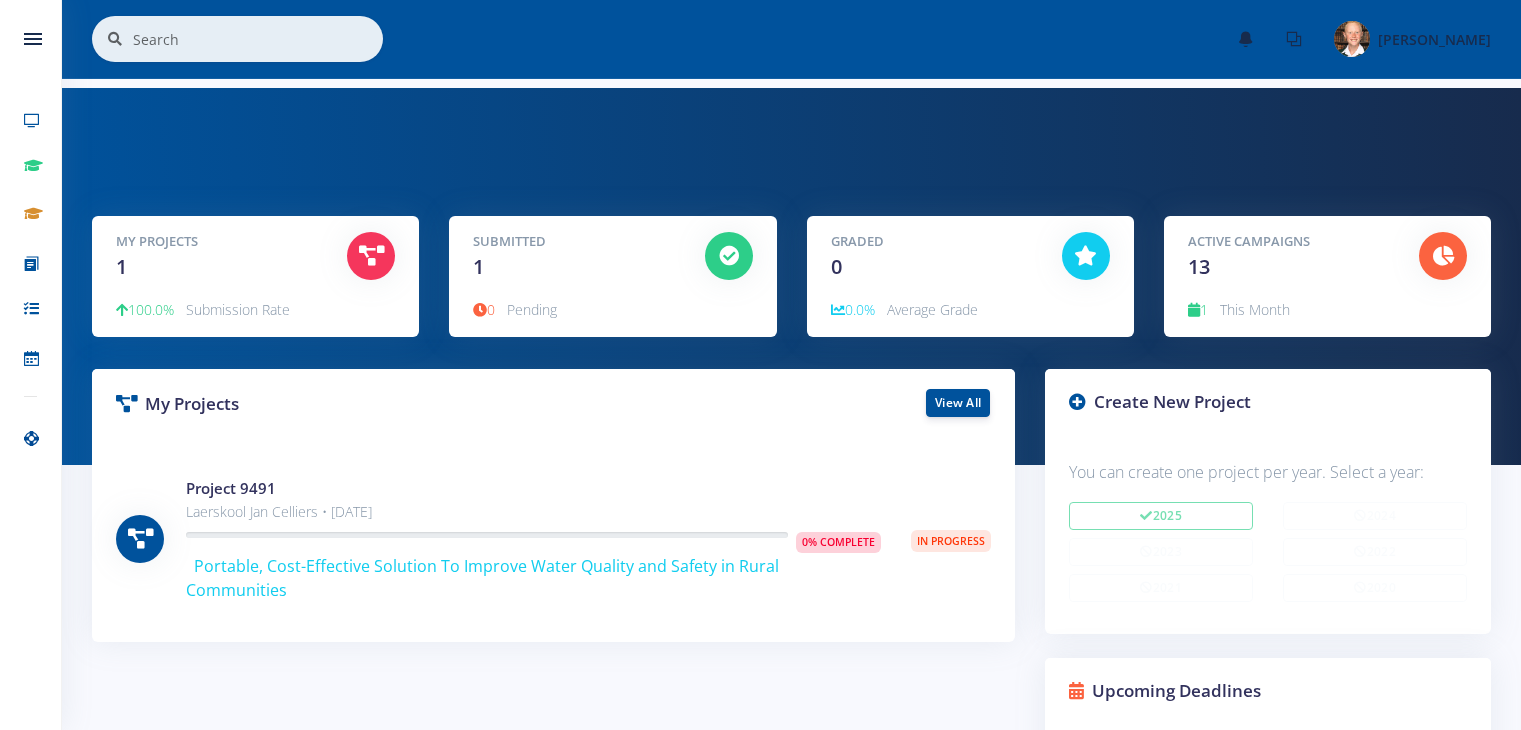 scroll, scrollTop: 0, scrollLeft: 0, axis: both 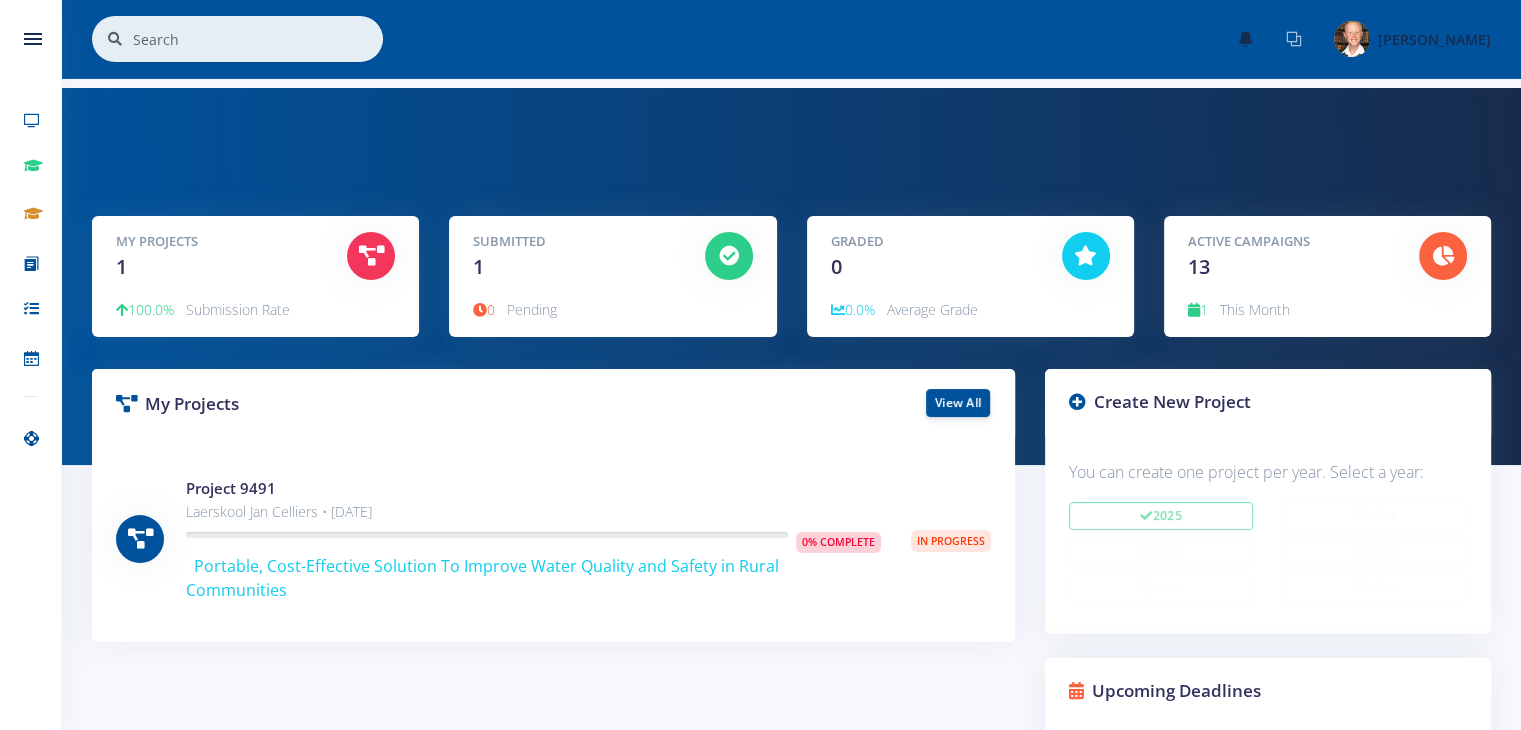 click at bounding box center (1294, 39) 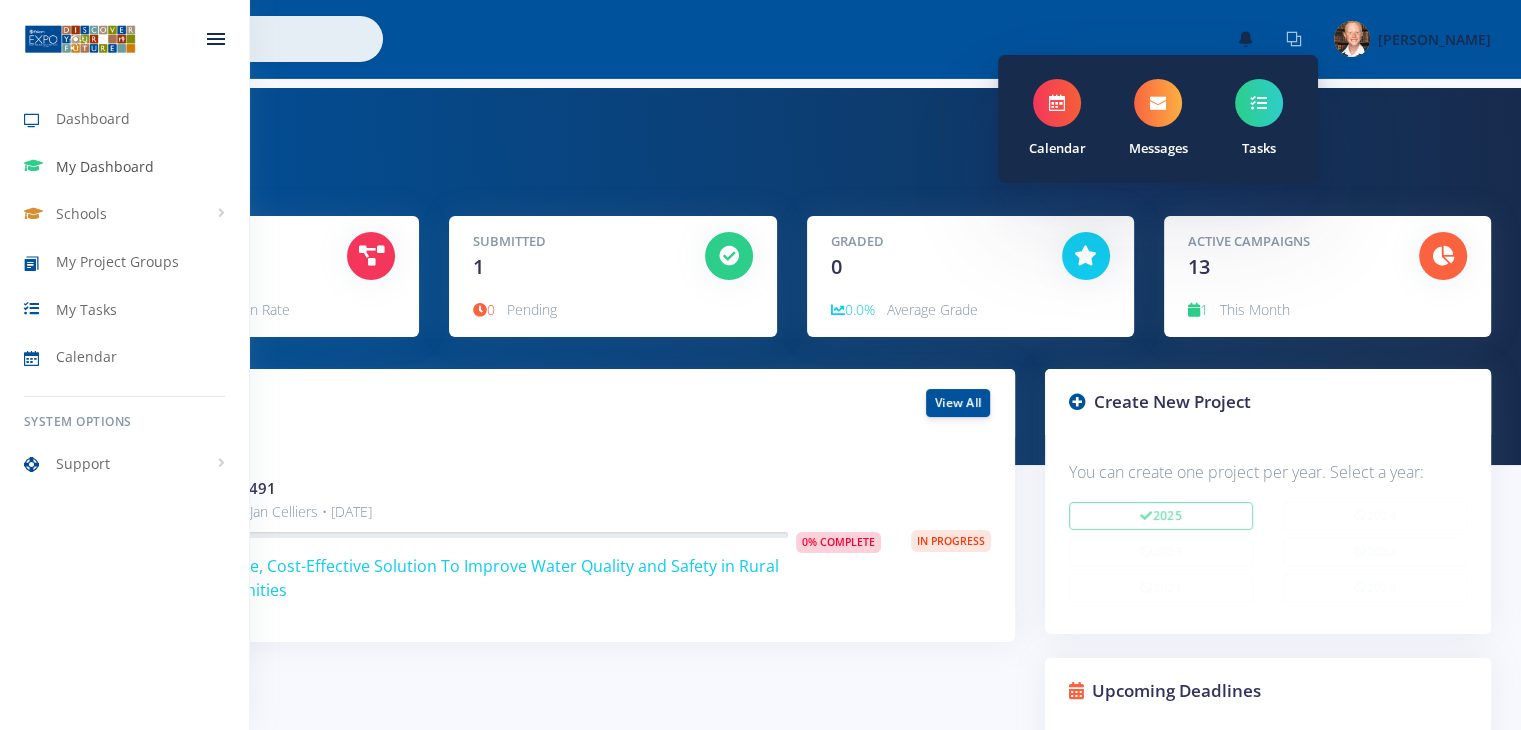 click on "My Dashboard" at bounding box center [105, 166] 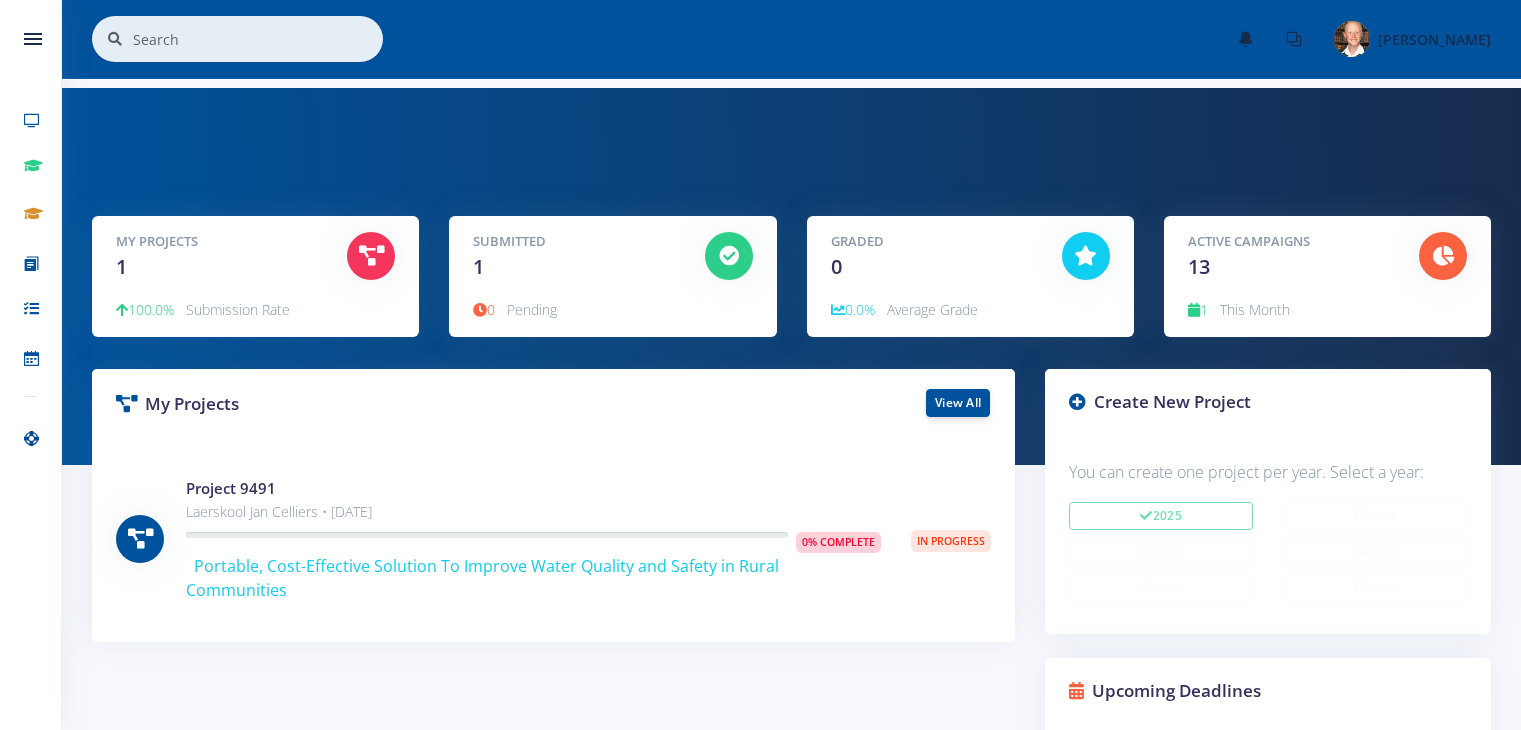 scroll, scrollTop: 0, scrollLeft: 0, axis: both 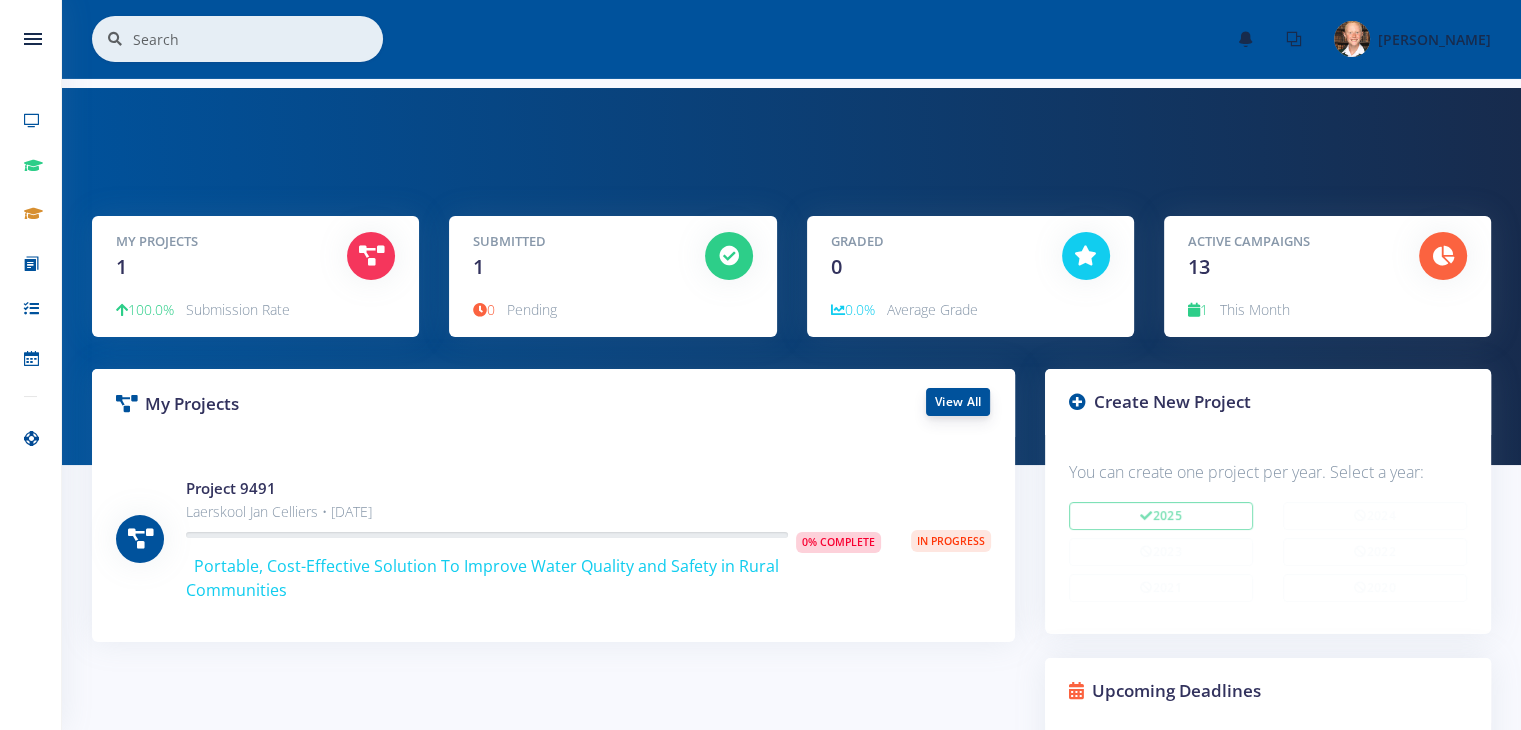 click on "View All" at bounding box center (958, 402) 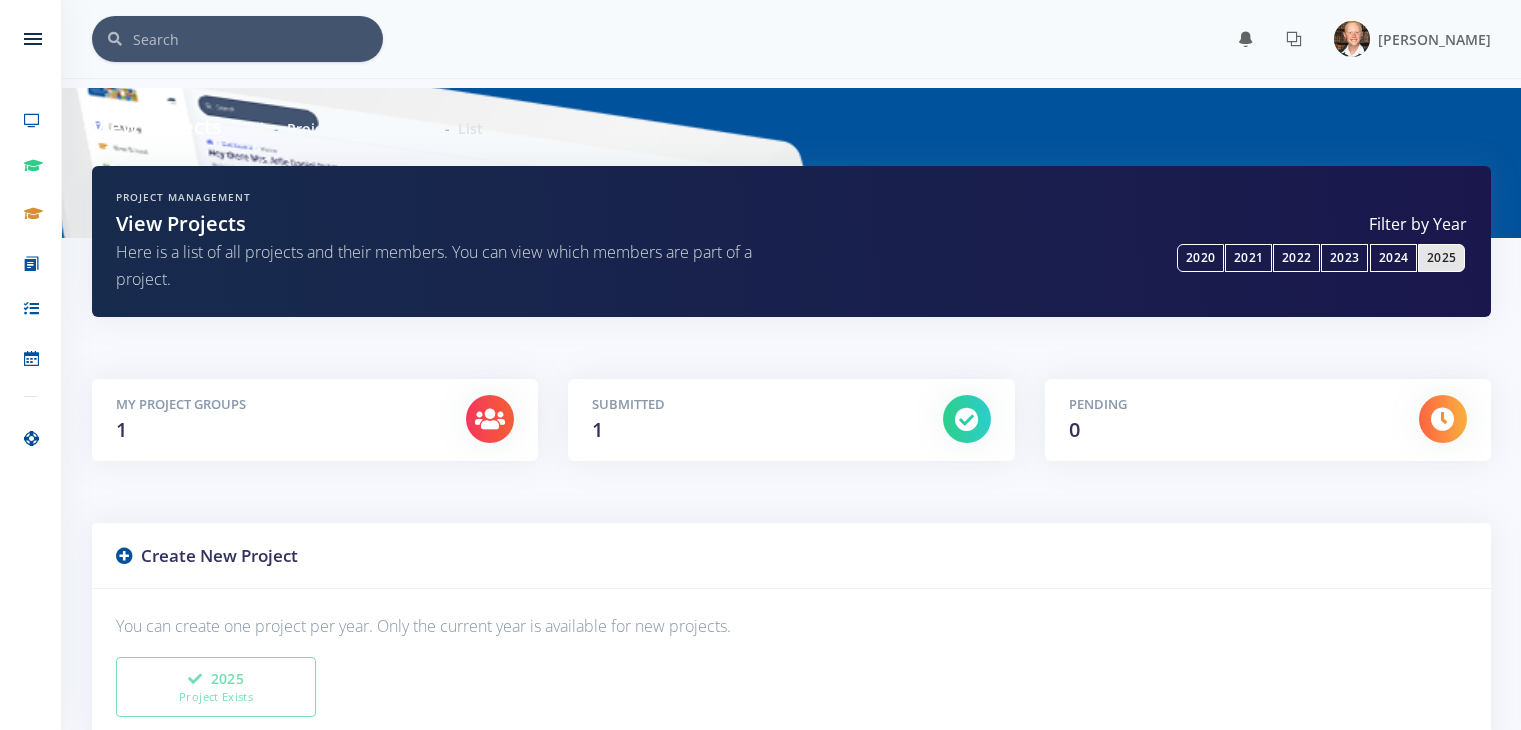 scroll, scrollTop: 0, scrollLeft: 0, axis: both 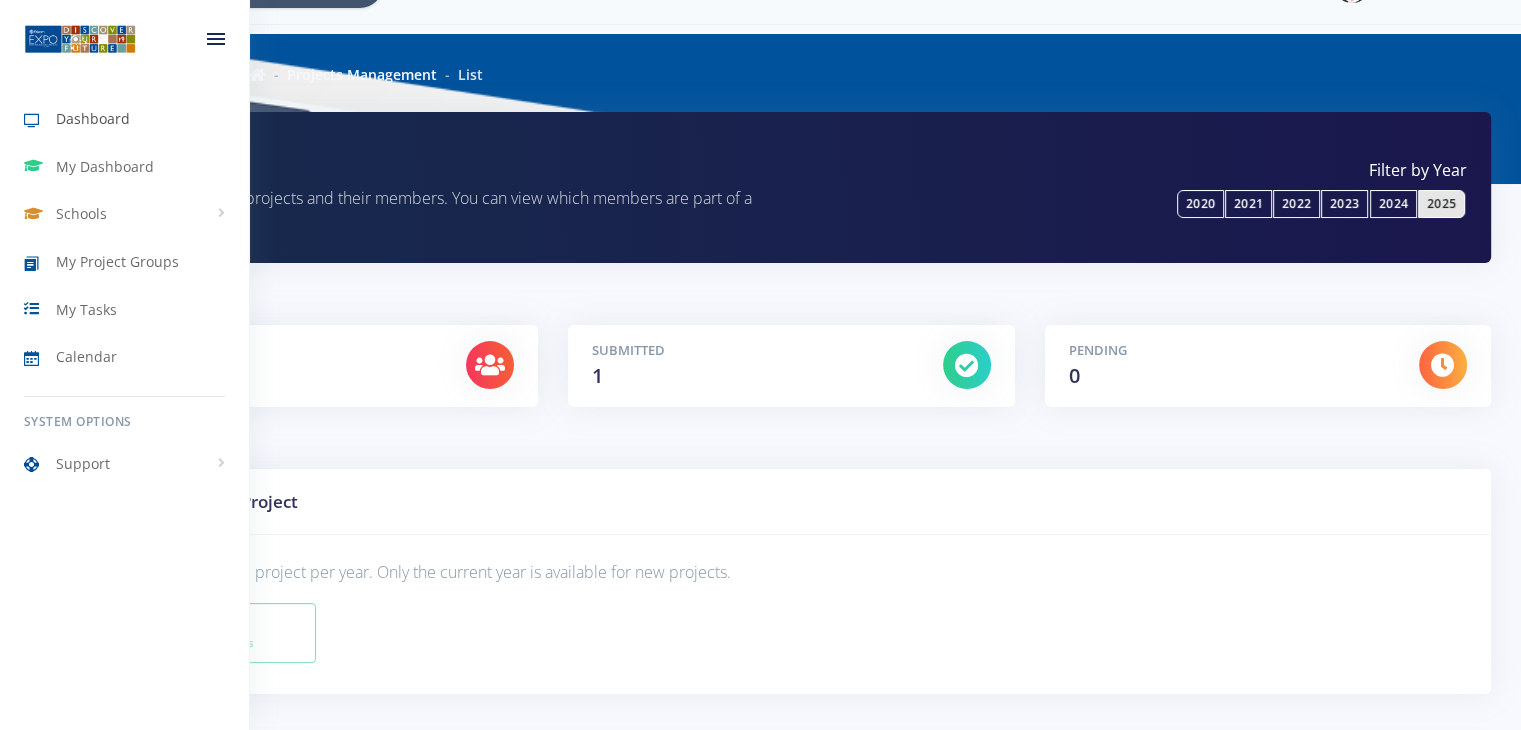 click on "Dashboard" at bounding box center (93, 118) 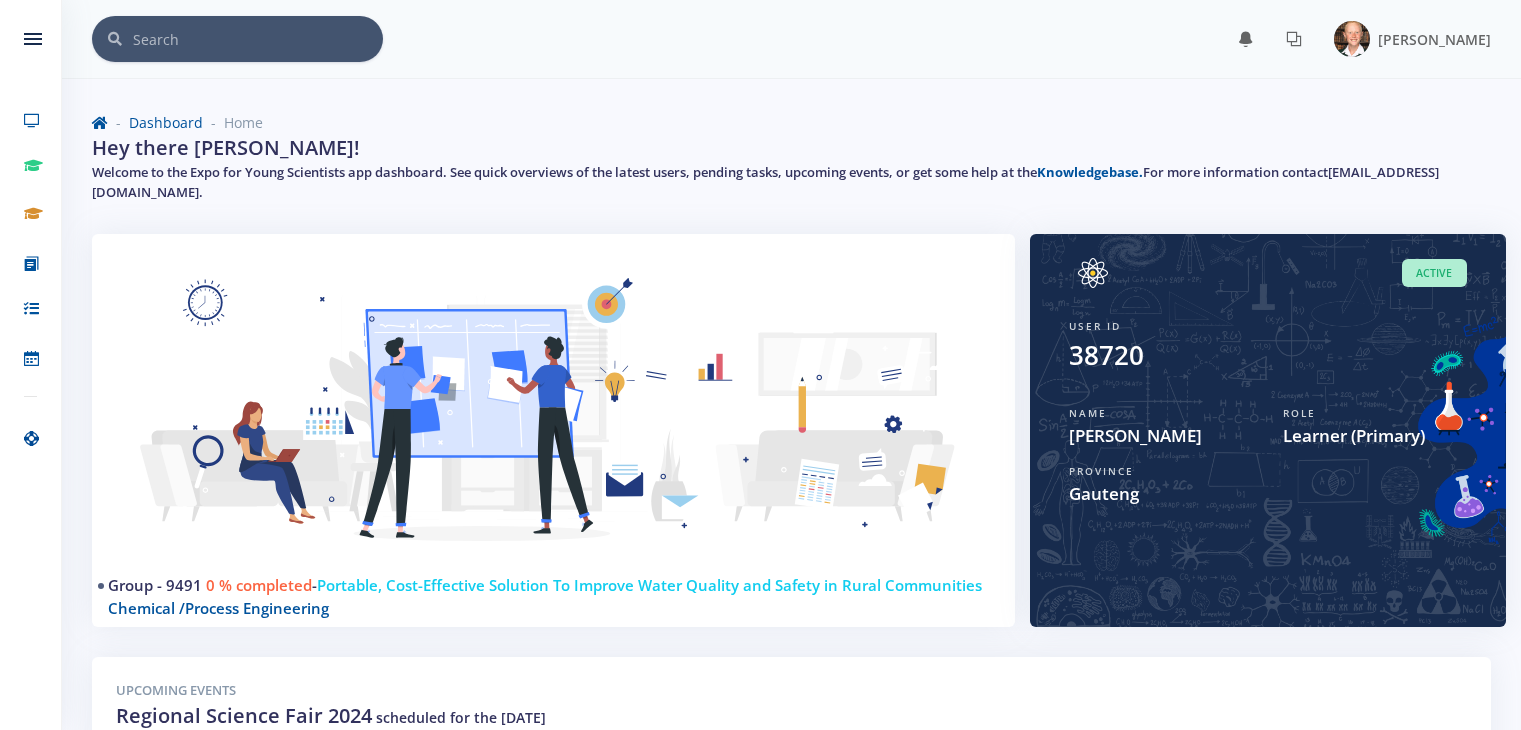 scroll, scrollTop: 0, scrollLeft: 0, axis: both 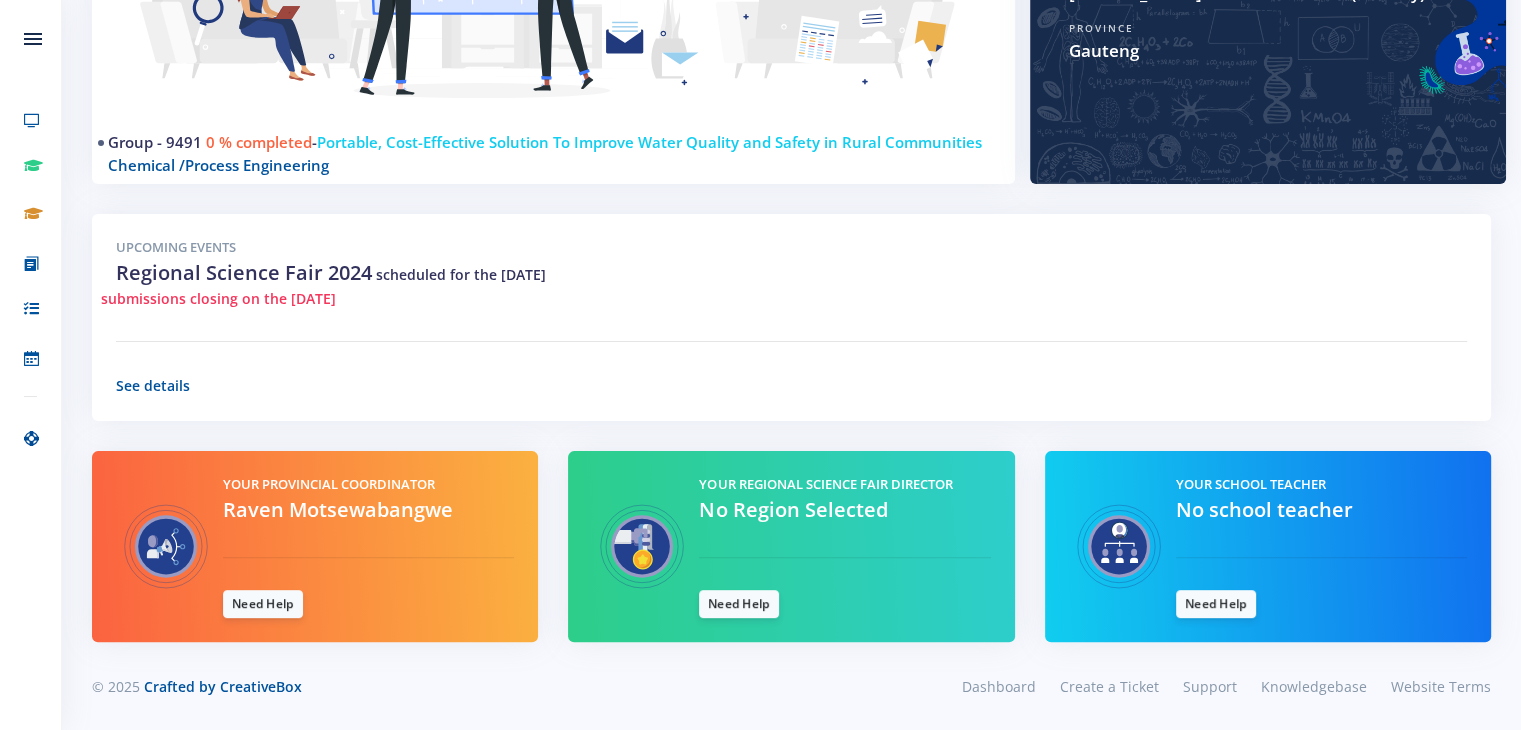 drag, startPoint x: 1533, startPoint y: 99, endPoint x: 1535, endPoint y: 396, distance: 297.00674 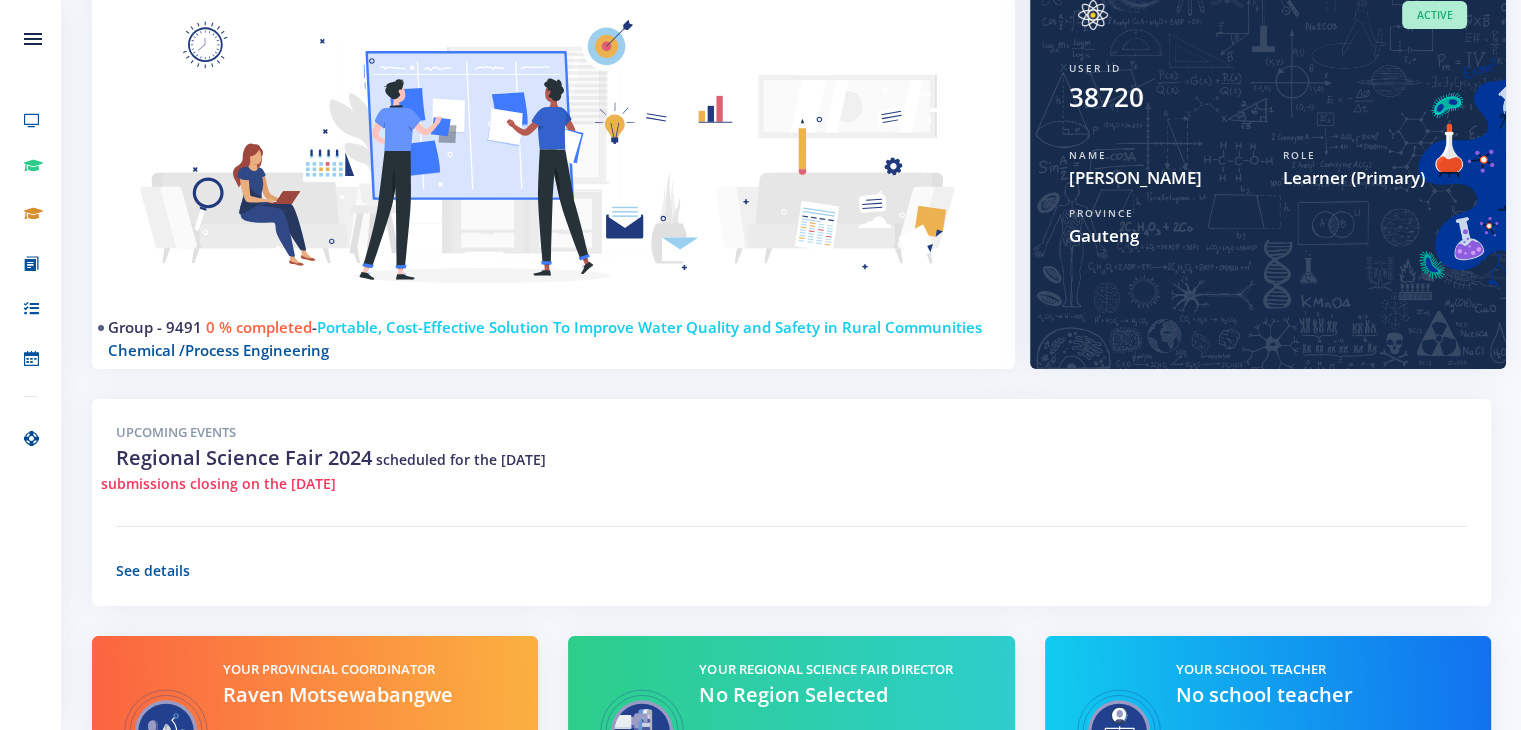 scroll, scrollTop: 252, scrollLeft: 0, axis: vertical 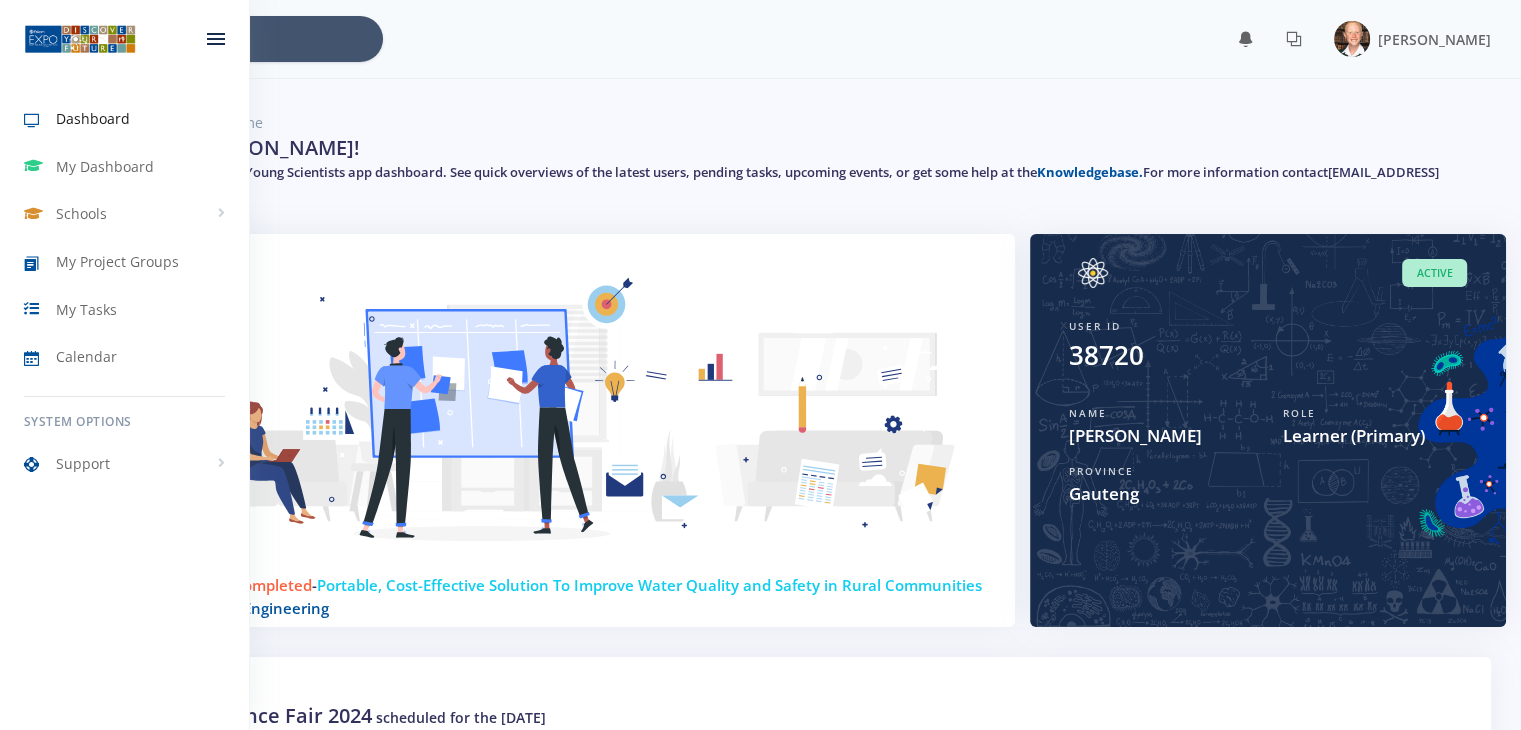 click on "Dashboard" at bounding box center (93, 118) 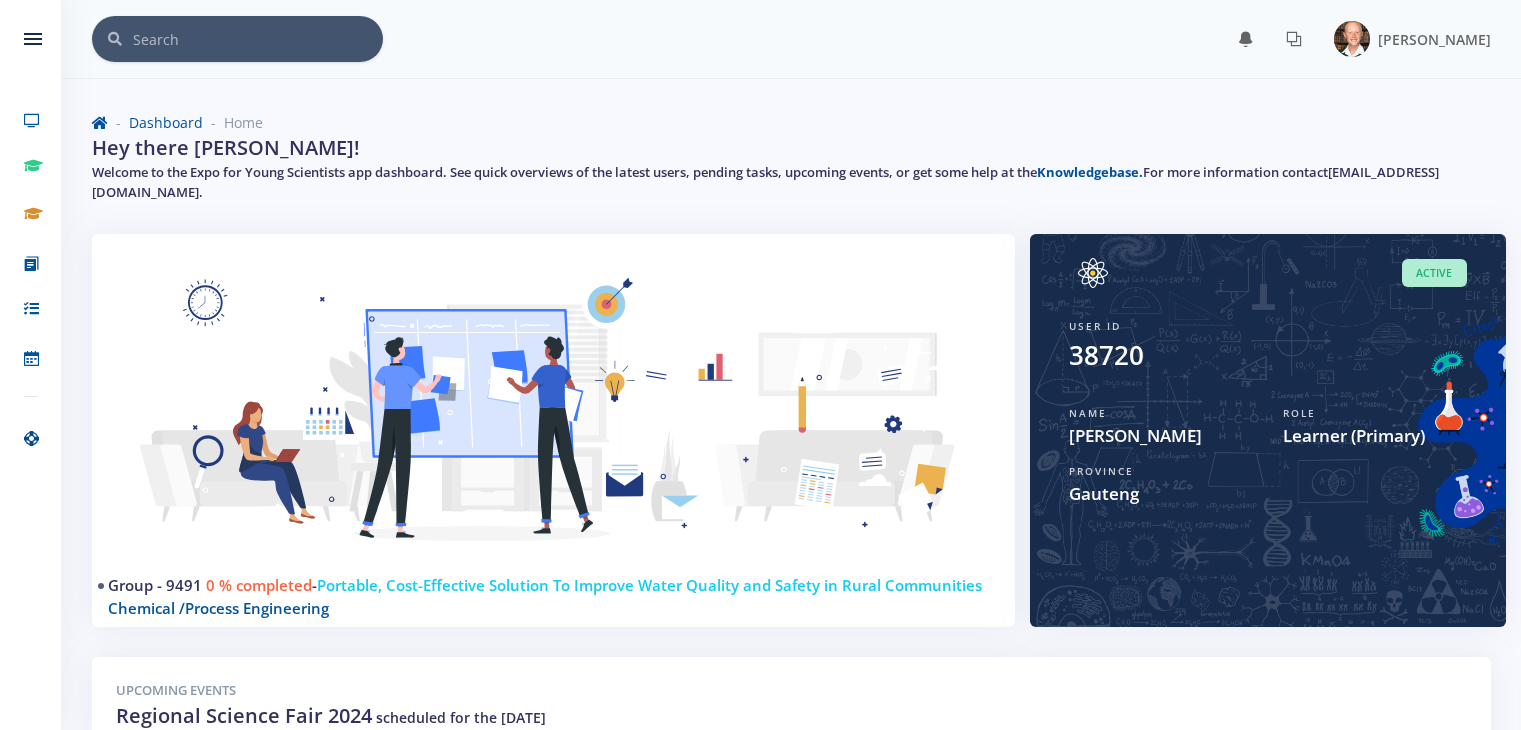 scroll, scrollTop: 0, scrollLeft: 0, axis: both 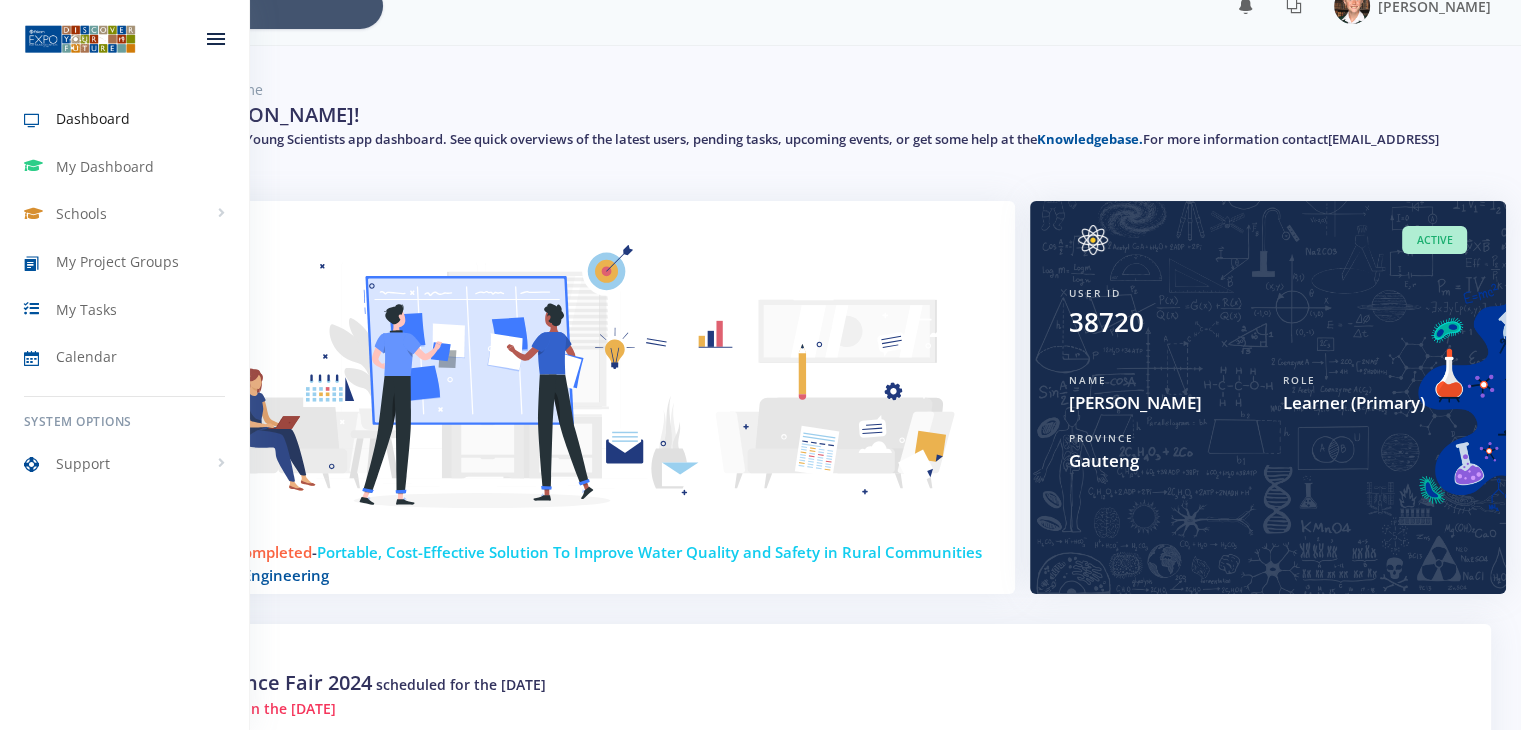 click on "Dashboard" at bounding box center [93, 118] 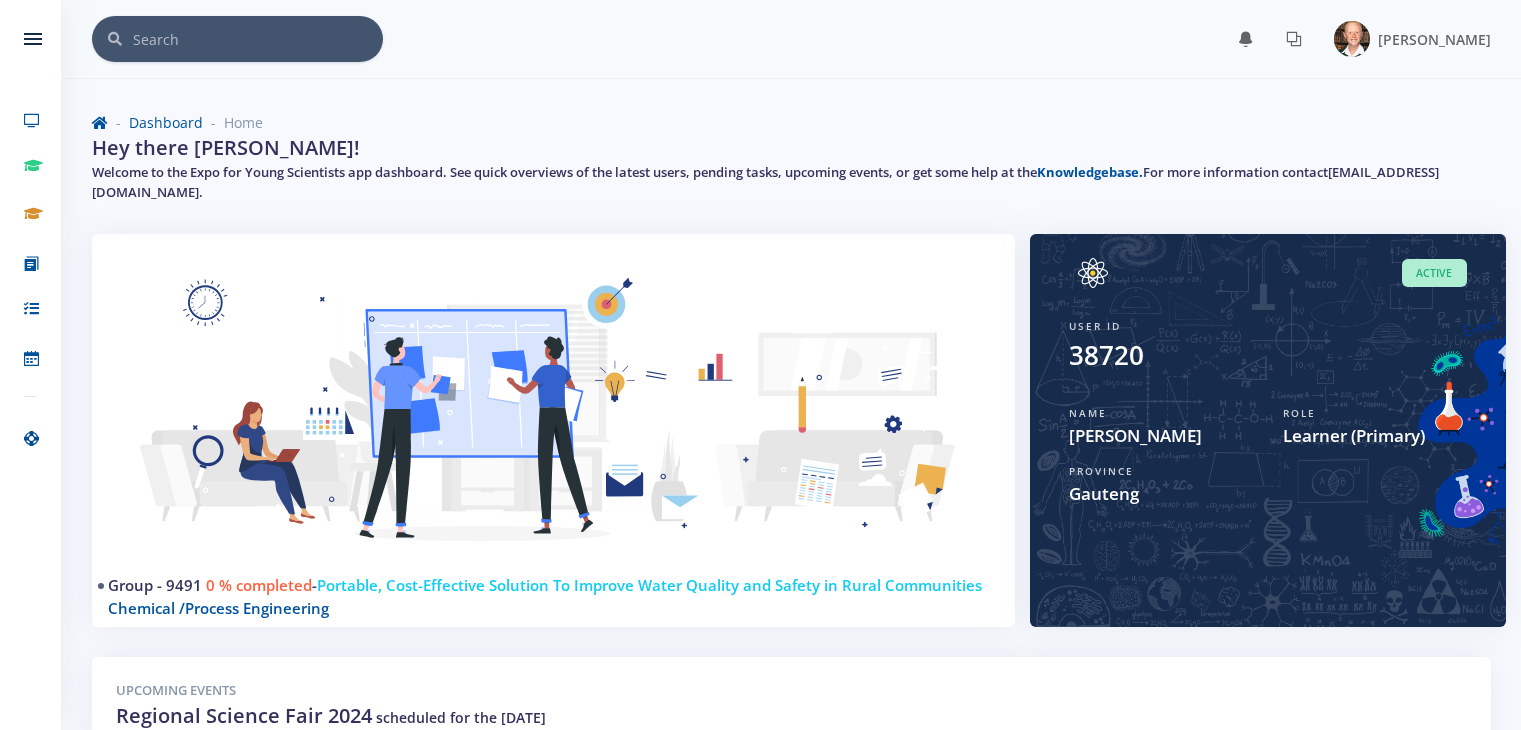 scroll, scrollTop: 0, scrollLeft: 0, axis: both 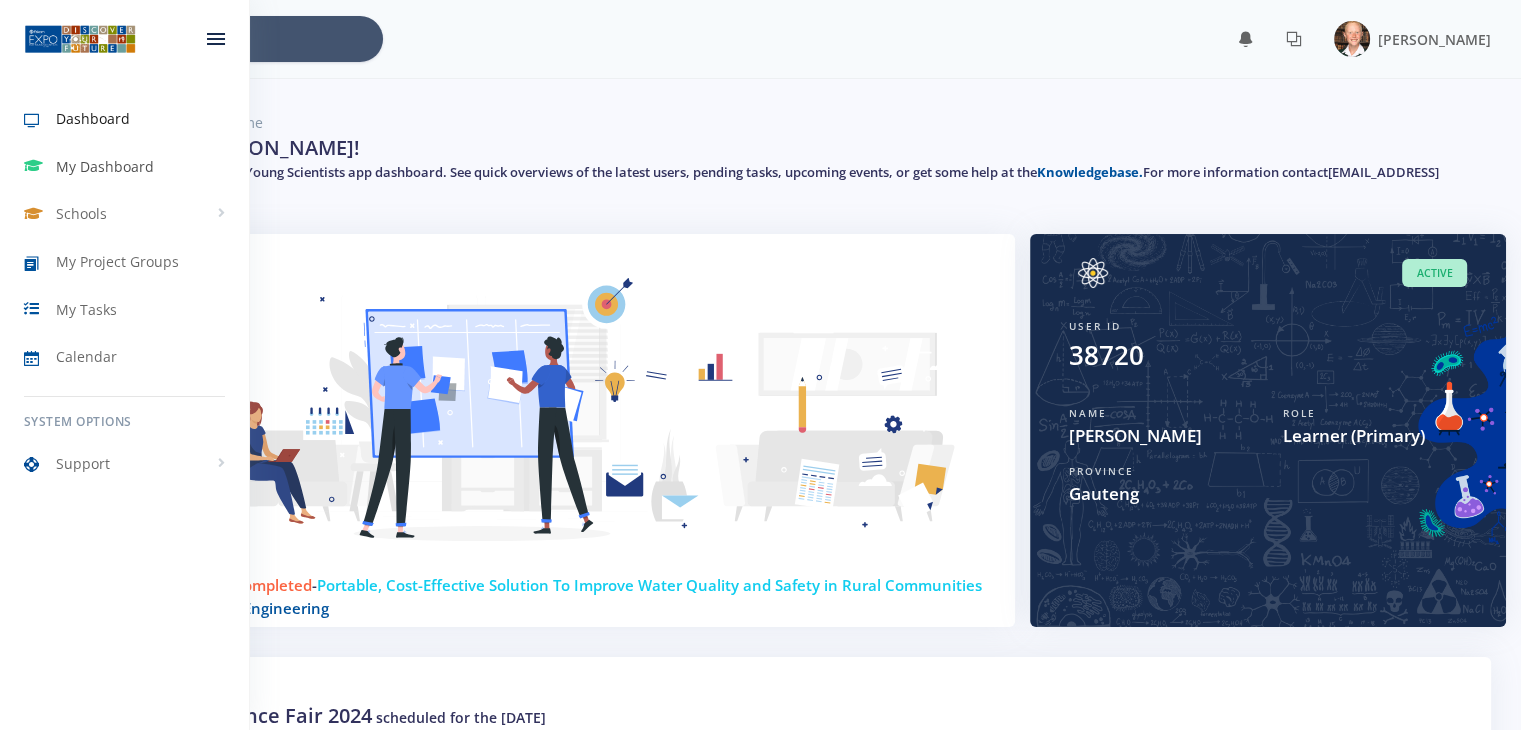 click on "My Dashboard" at bounding box center [105, 166] 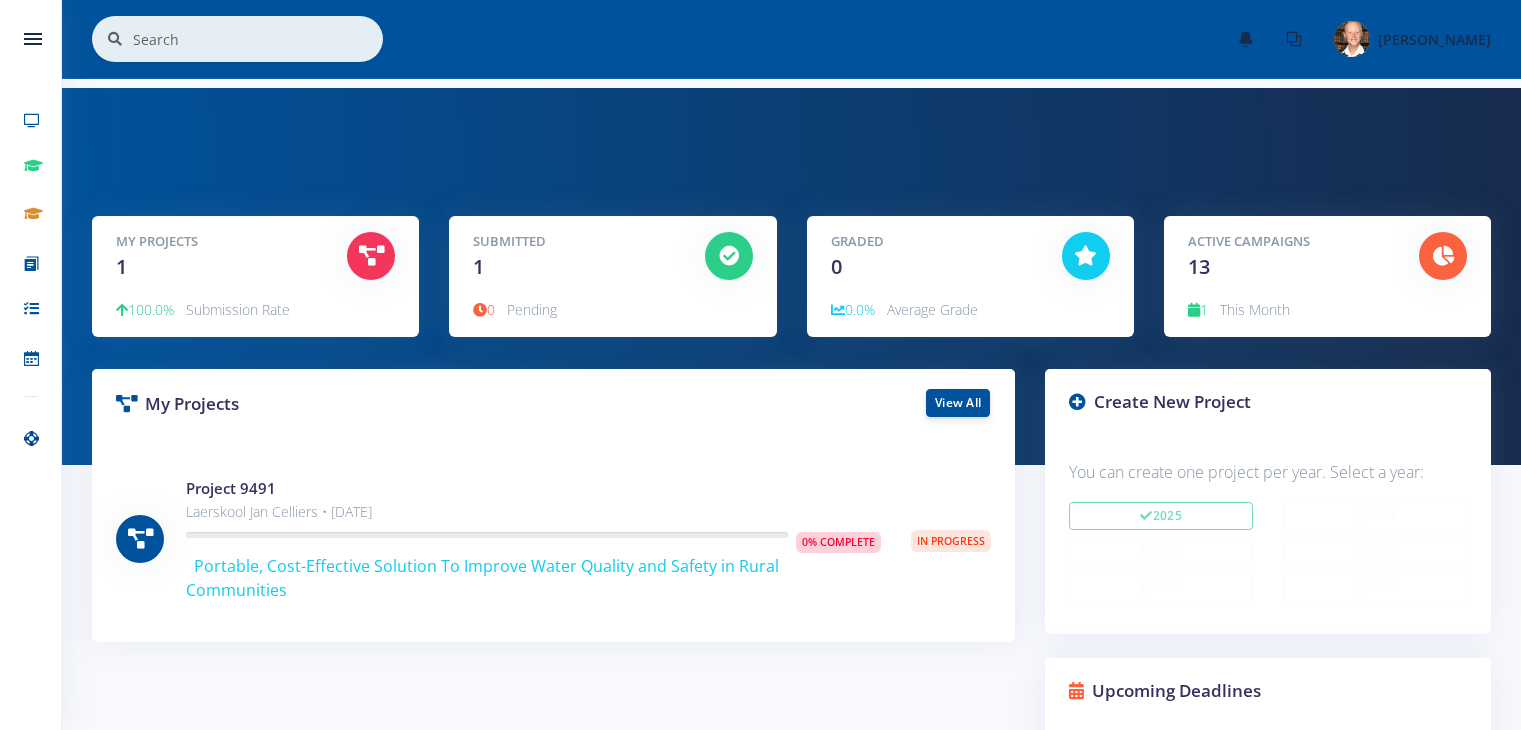 scroll, scrollTop: 0, scrollLeft: 0, axis: both 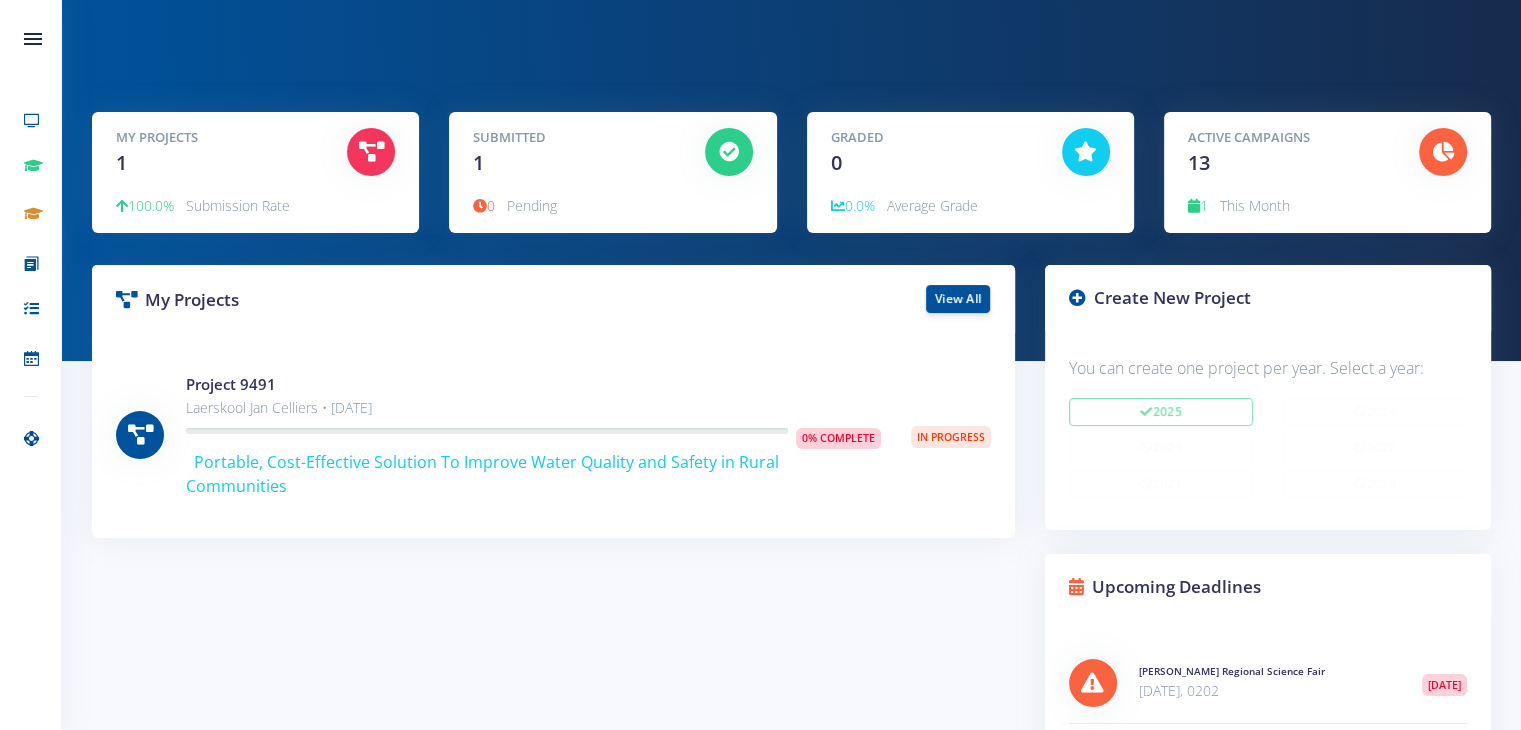click on "Submitted
1" at bounding box center [573, 153] 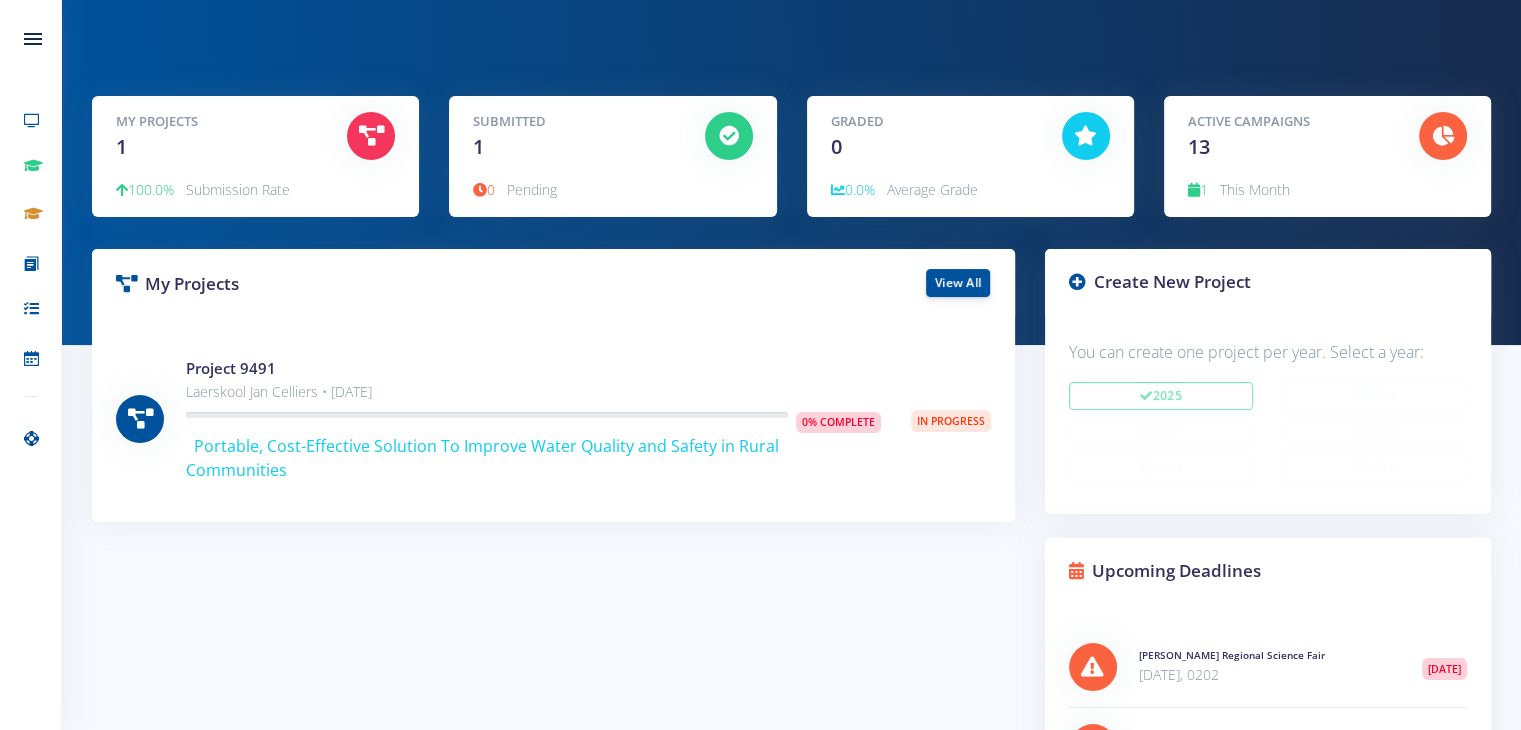 scroll, scrollTop: 123, scrollLeft: 0, axis: vertical 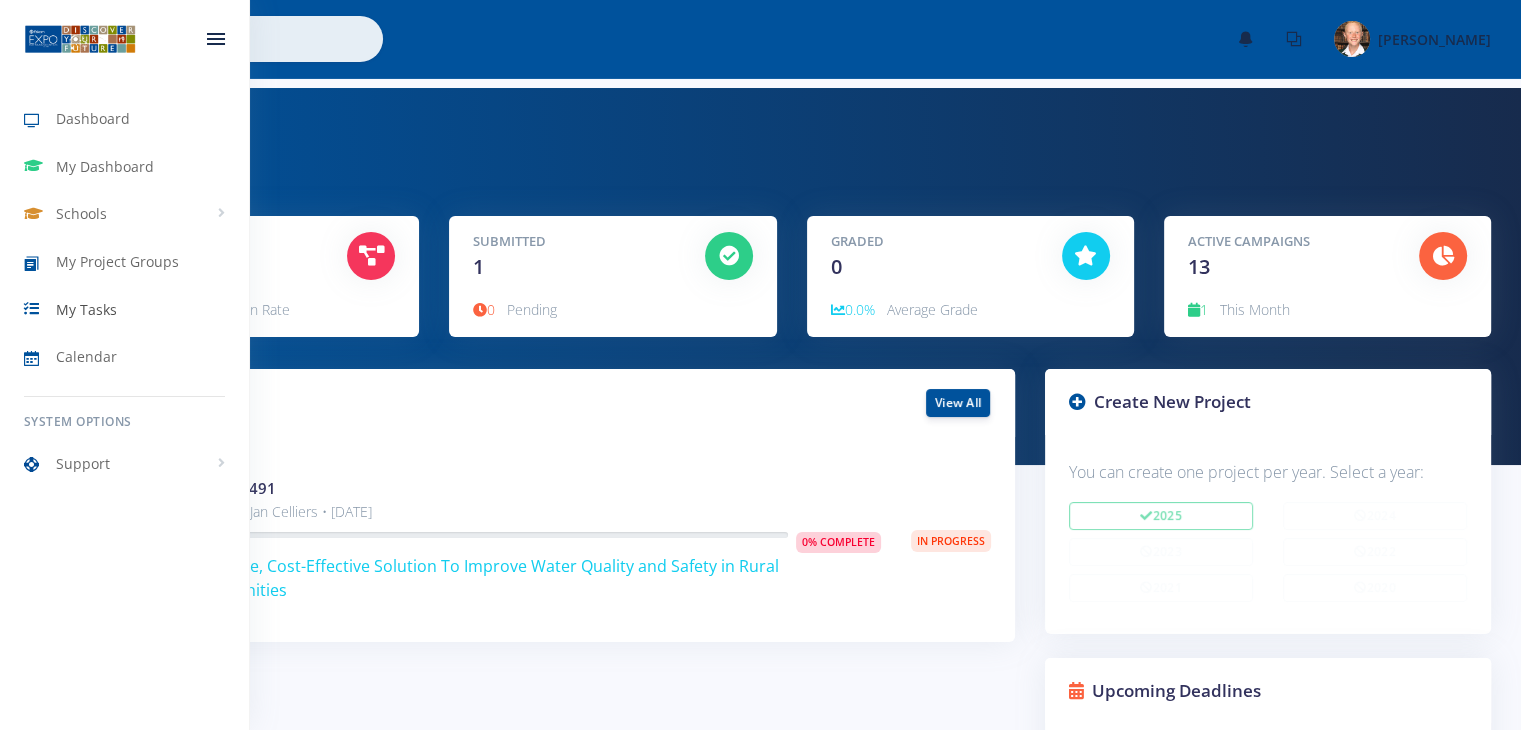 click on "My Tasks" at bounding box center [86, 309] 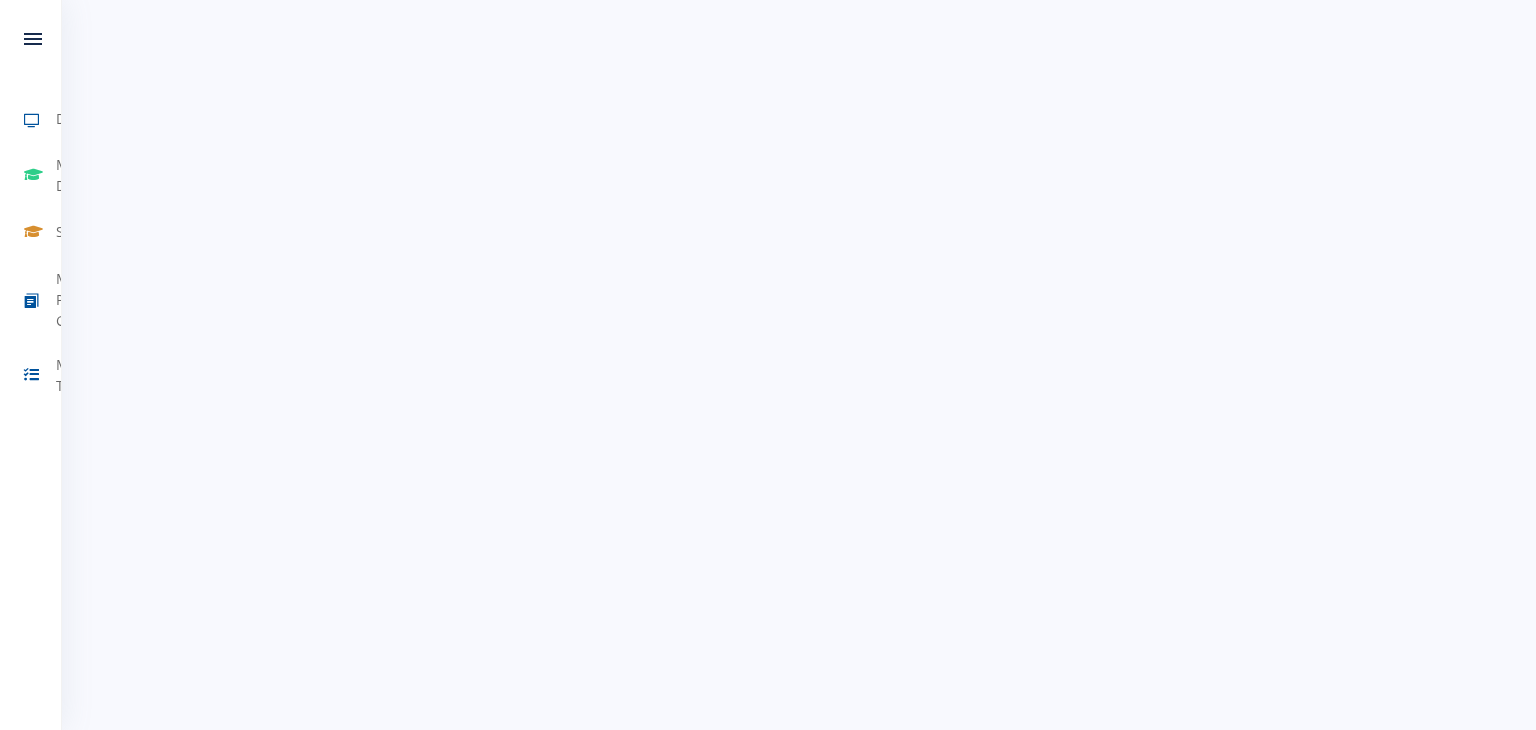 scroll, scrollTop: 0, scrollLeft: 0, axis: both 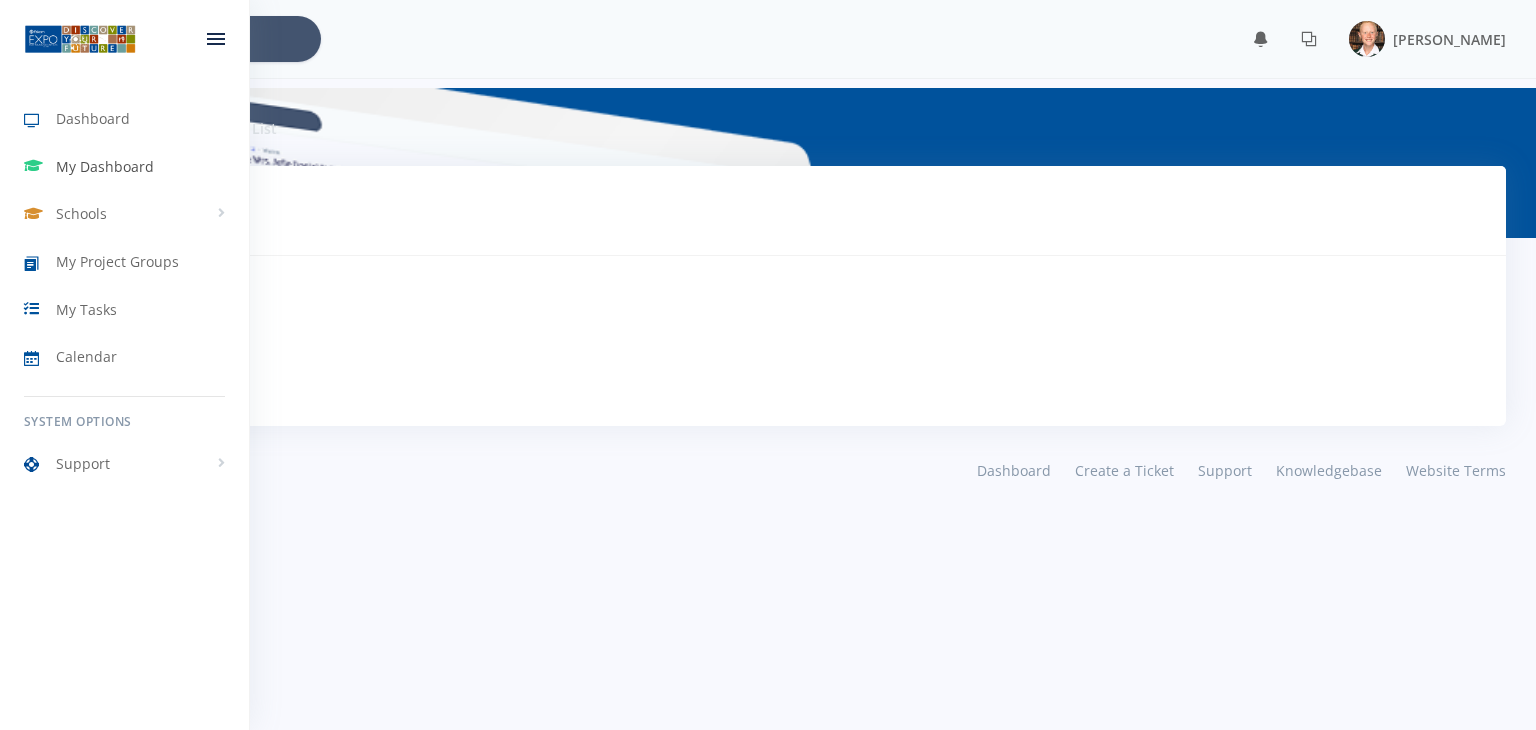 click on "My Dashboard" at bounding box center (105, 166) 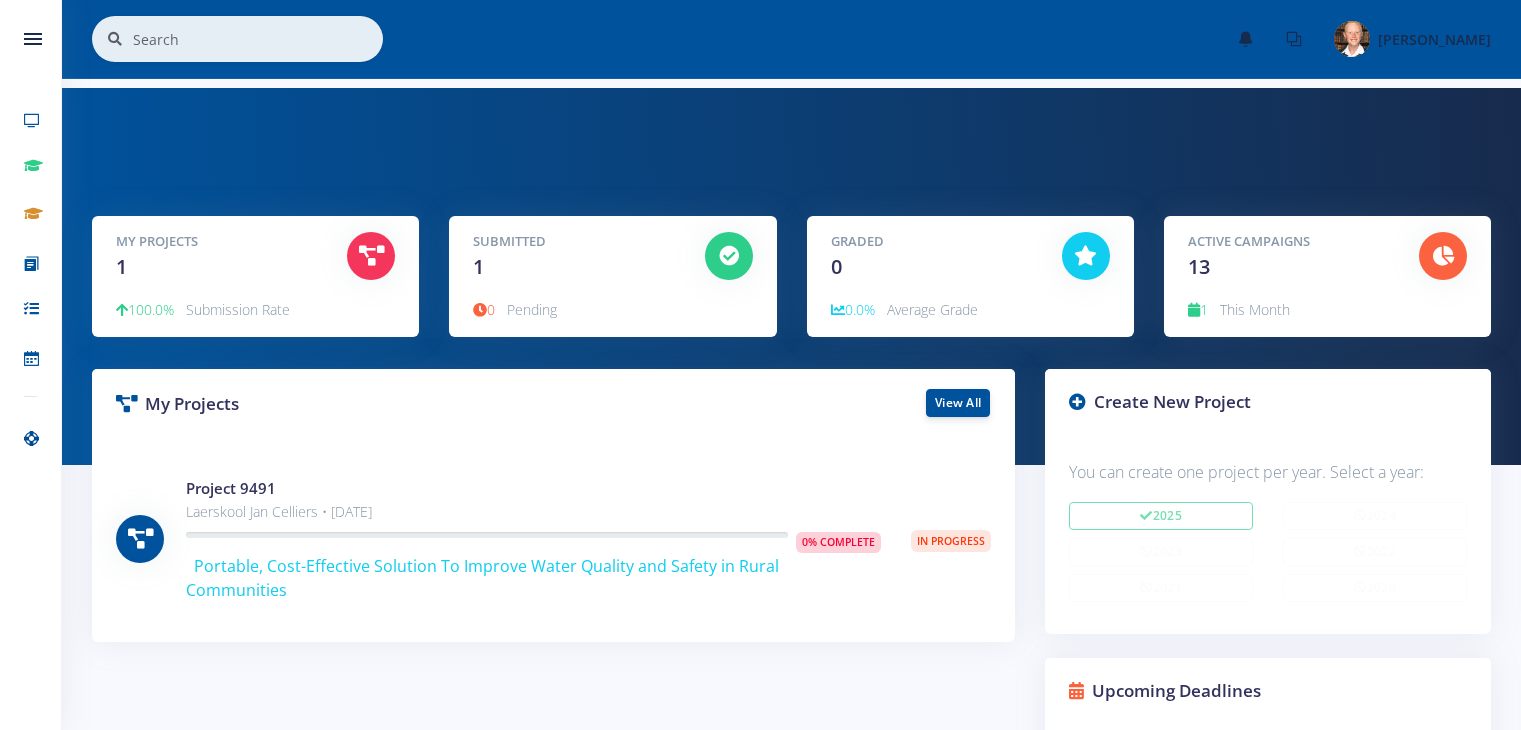 scroll, scrollTop: 0, scrollLeft: 0, axis: both 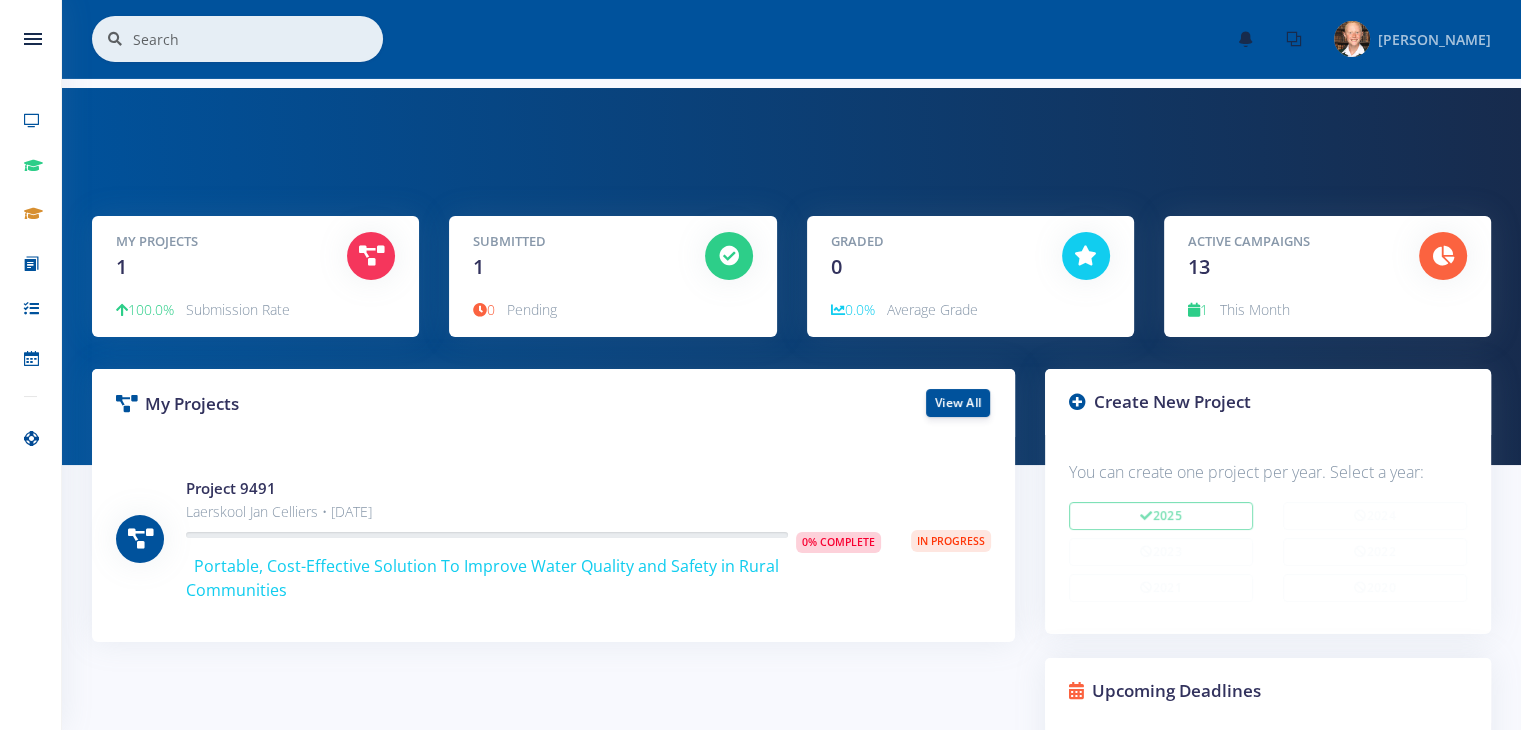 click on "[PERSON_NAME]" at bounding box center [1434, 39] 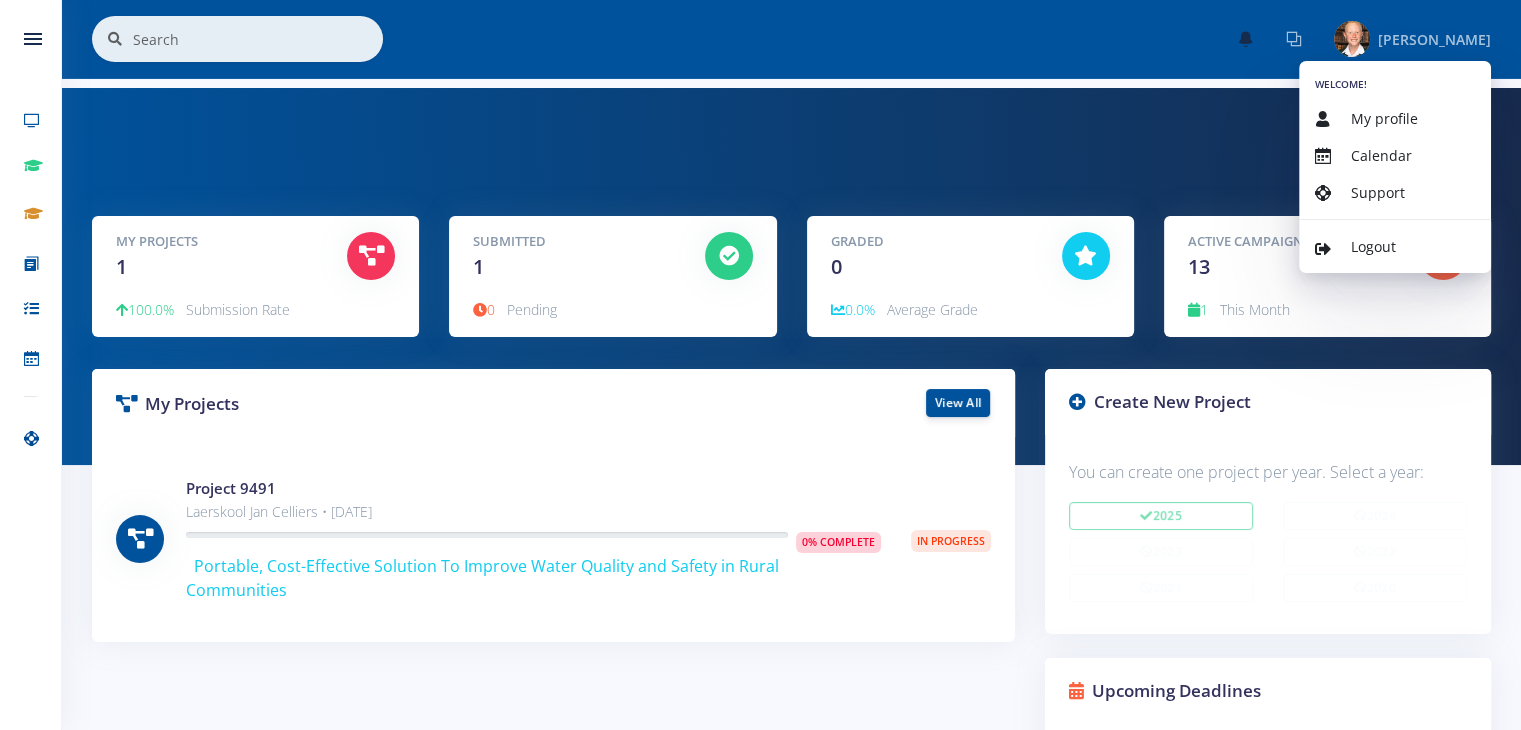 click at bounding box center [1294, 39] 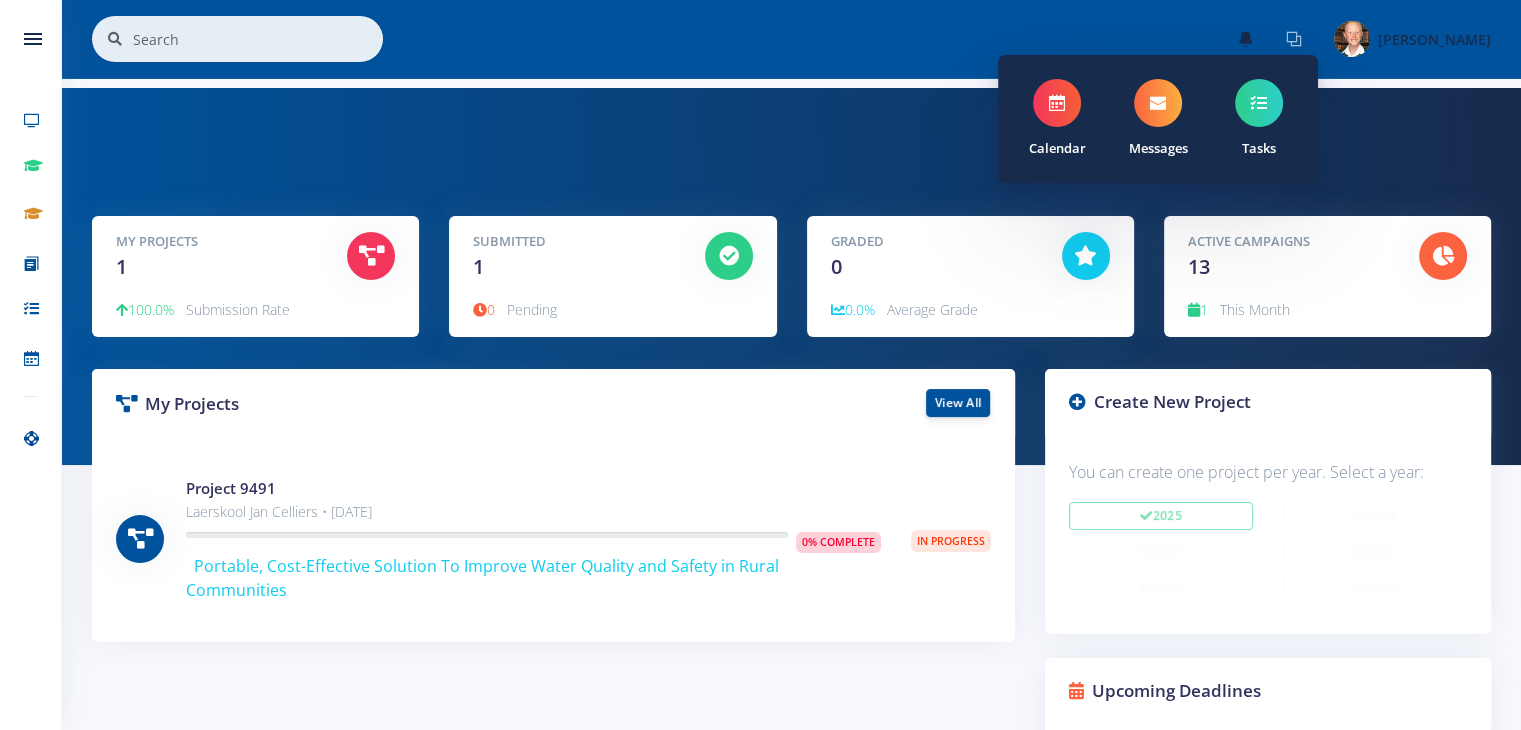 click on "×
You have  1
notifications." at bounding box center [791, 39] 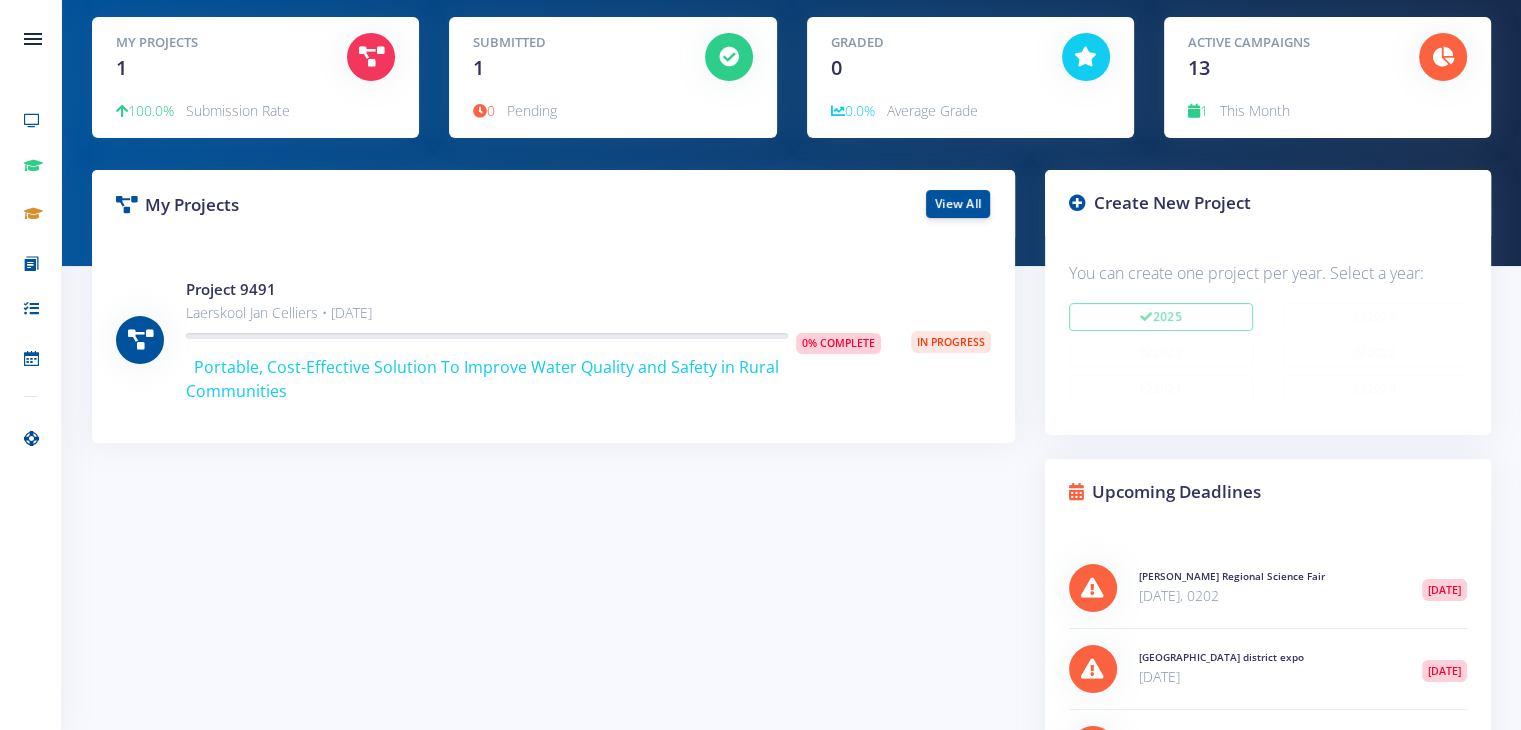 scroll, scrollTop: 258, scrollLeft: 0, axis: vertical 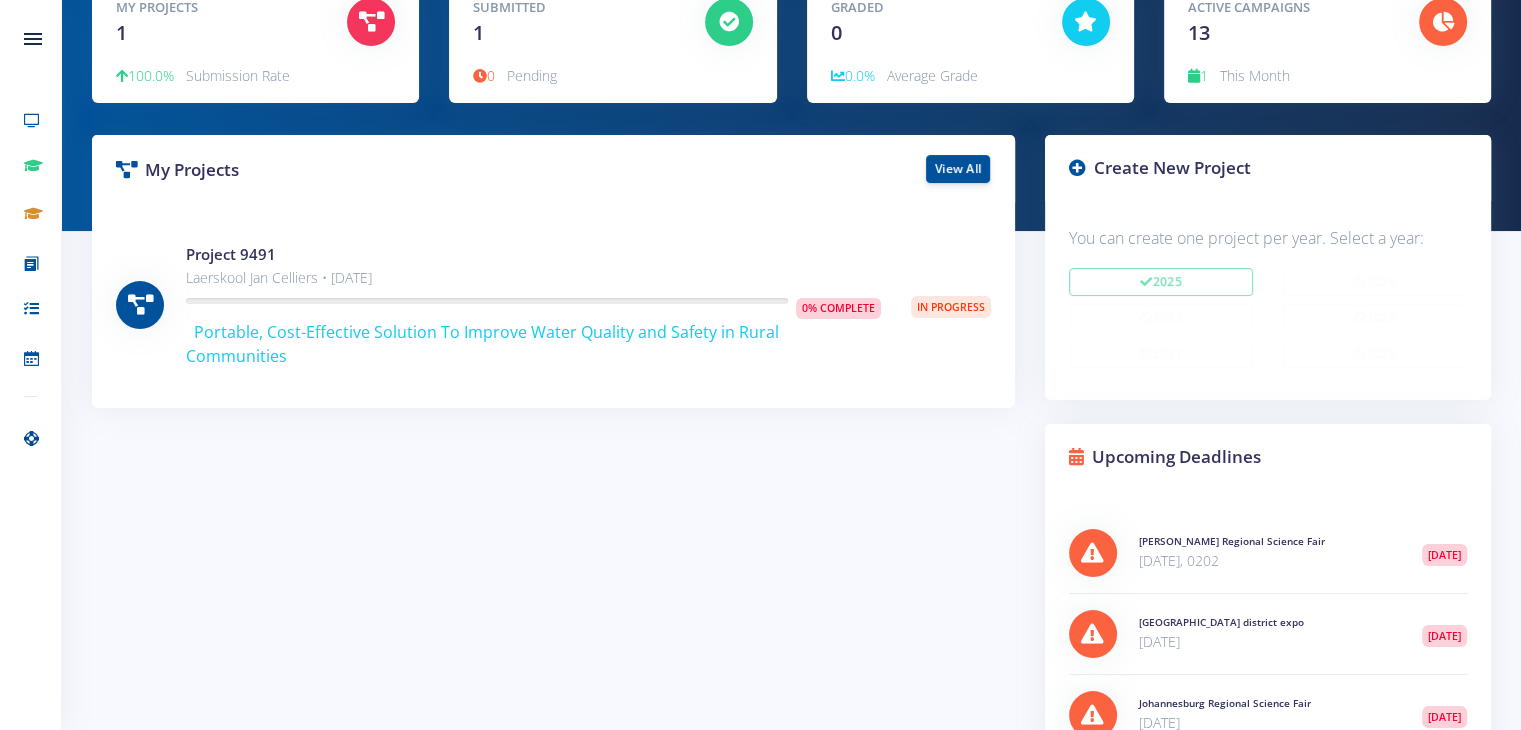 click on "0% Complete" at bounding box center (838, 309) 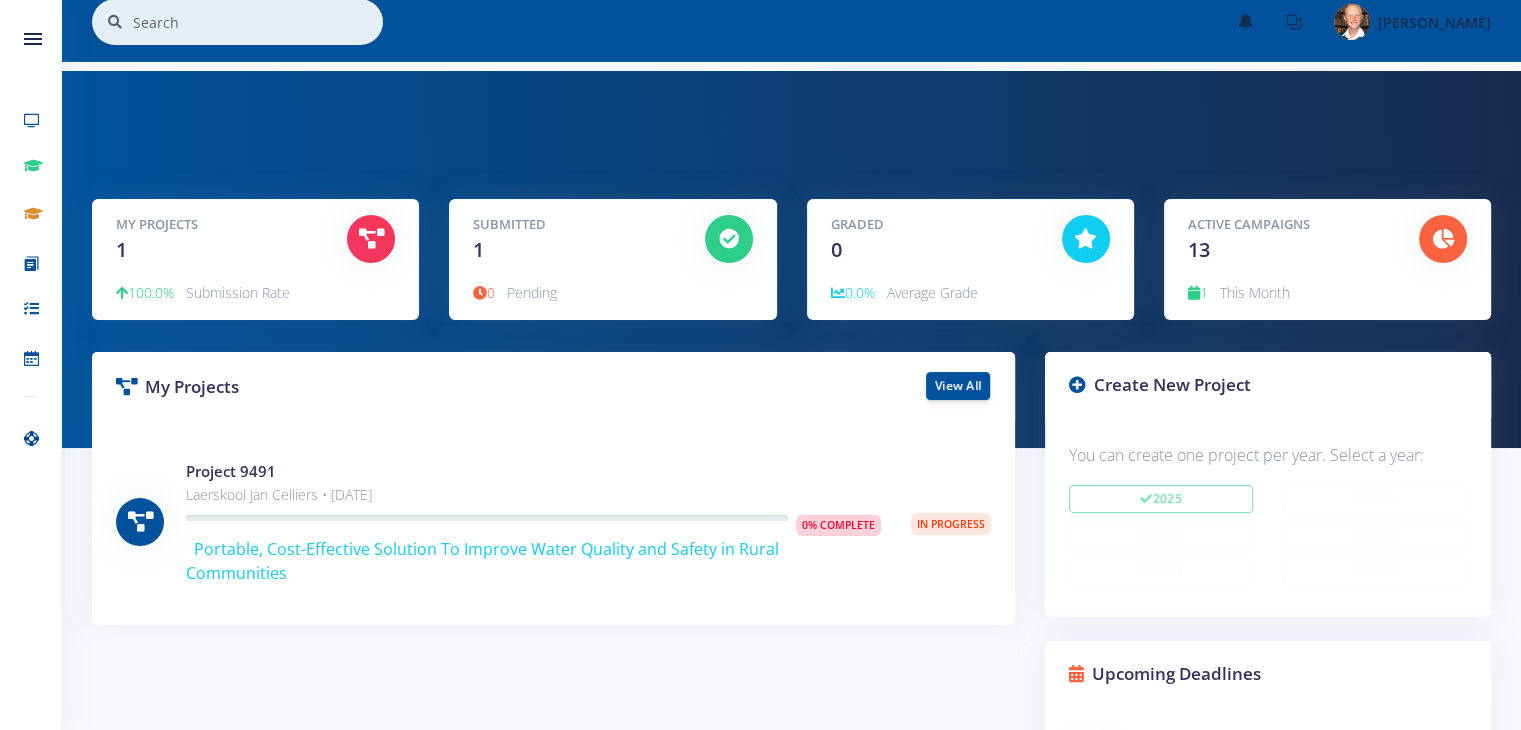 scroll, scrollTop: 0, scrollLeft: 0, axis: both 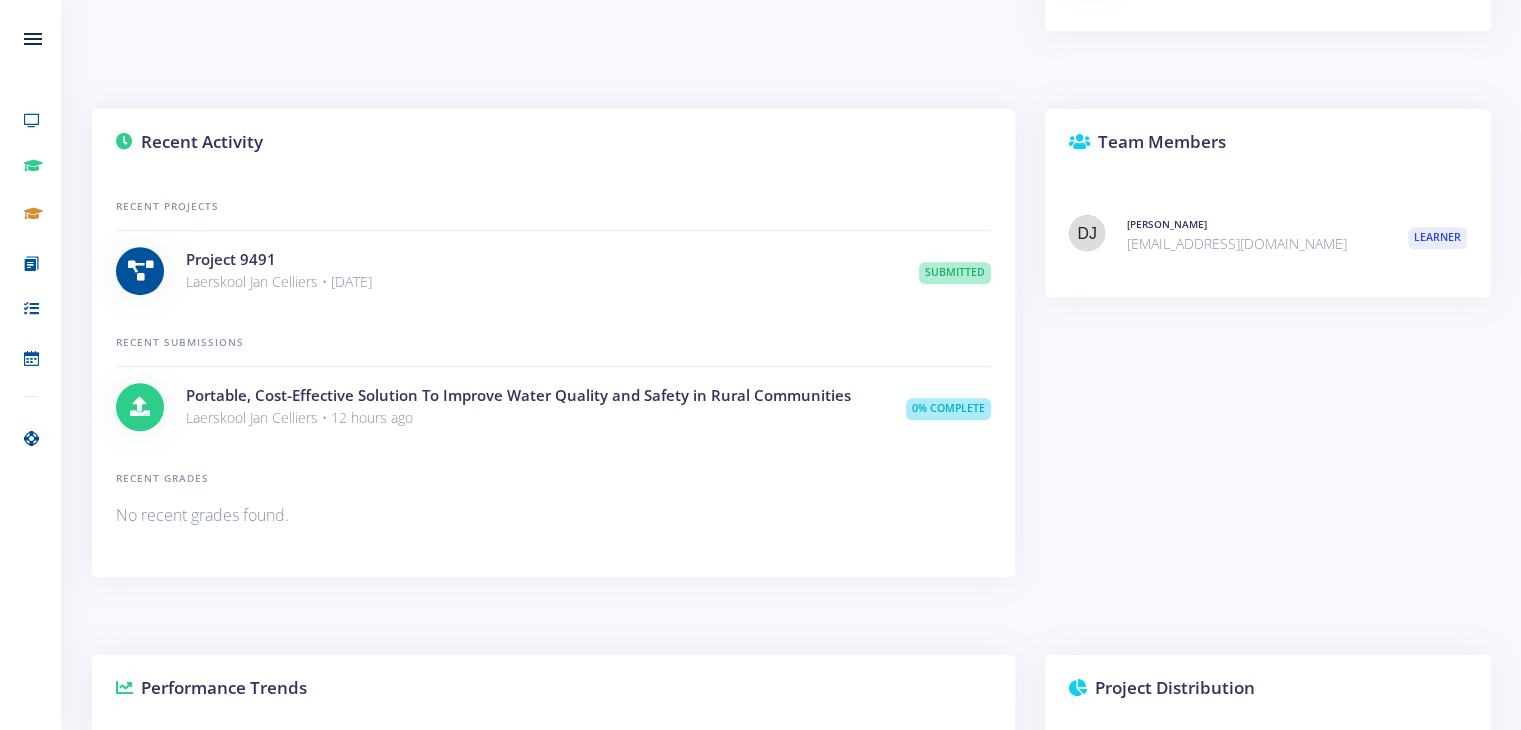 click on "Laerskool Jan Celliers •
4 days ago" at bounding box center [537, 282] 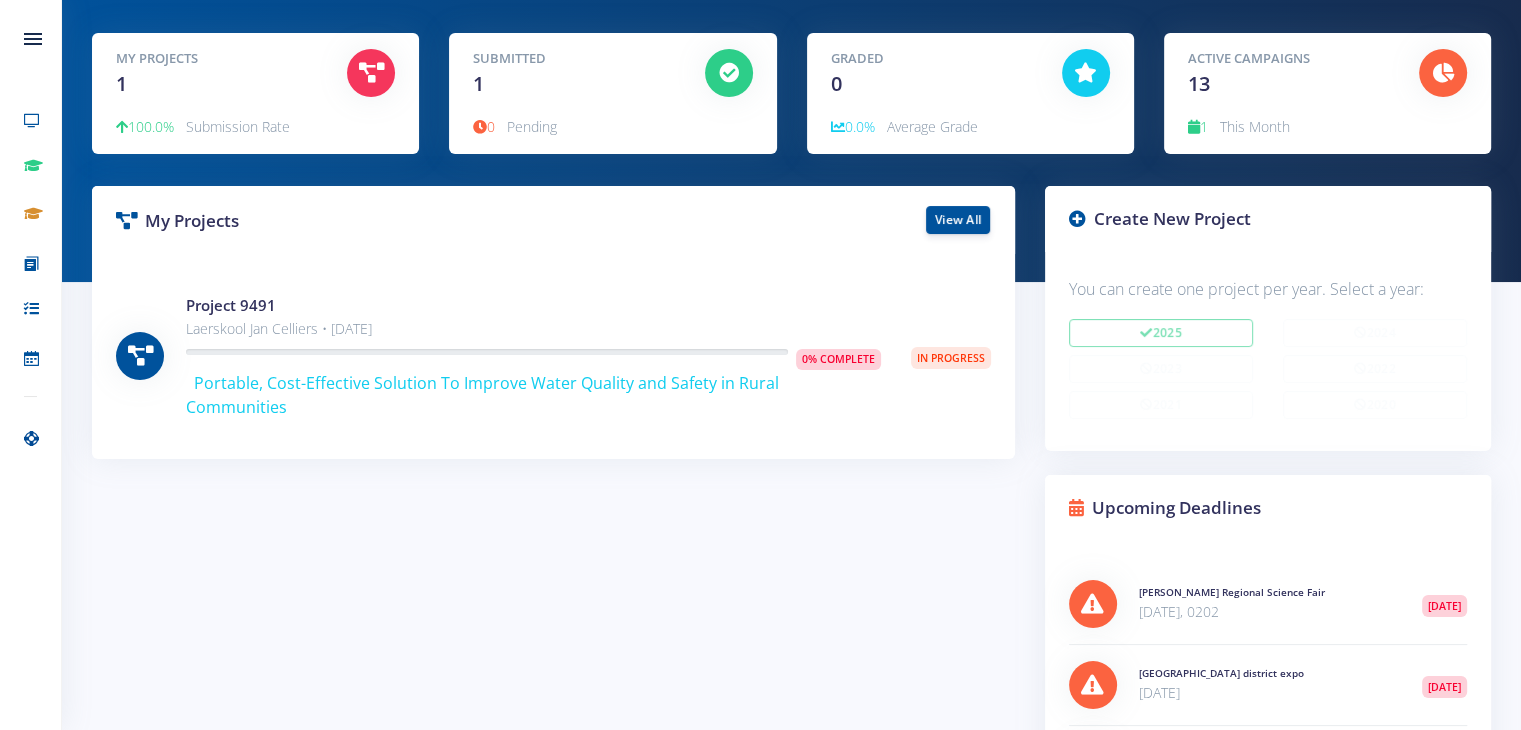 scroll, scrollTop: 0, scrollLeft: 0, axis: both 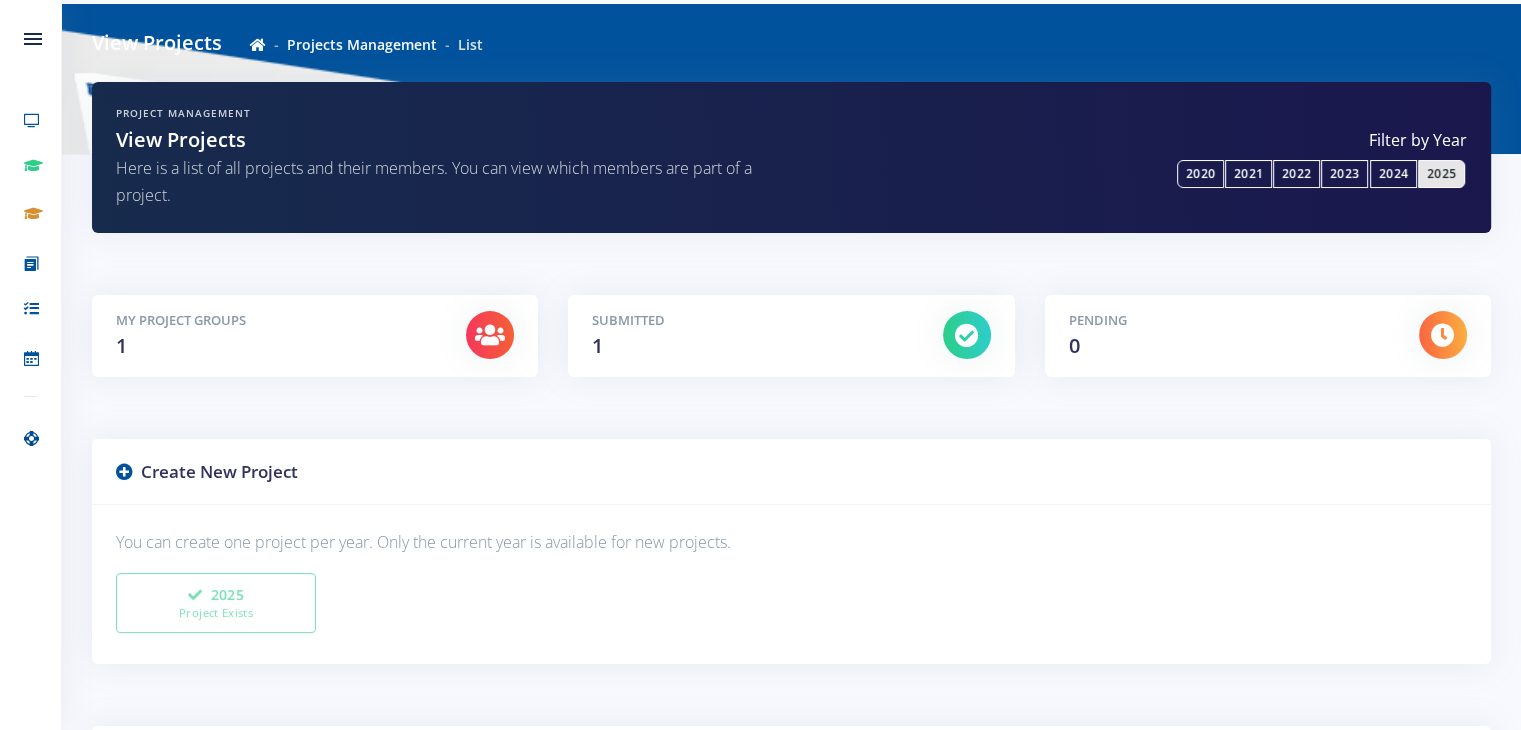 click at bounding box center (124, 471) 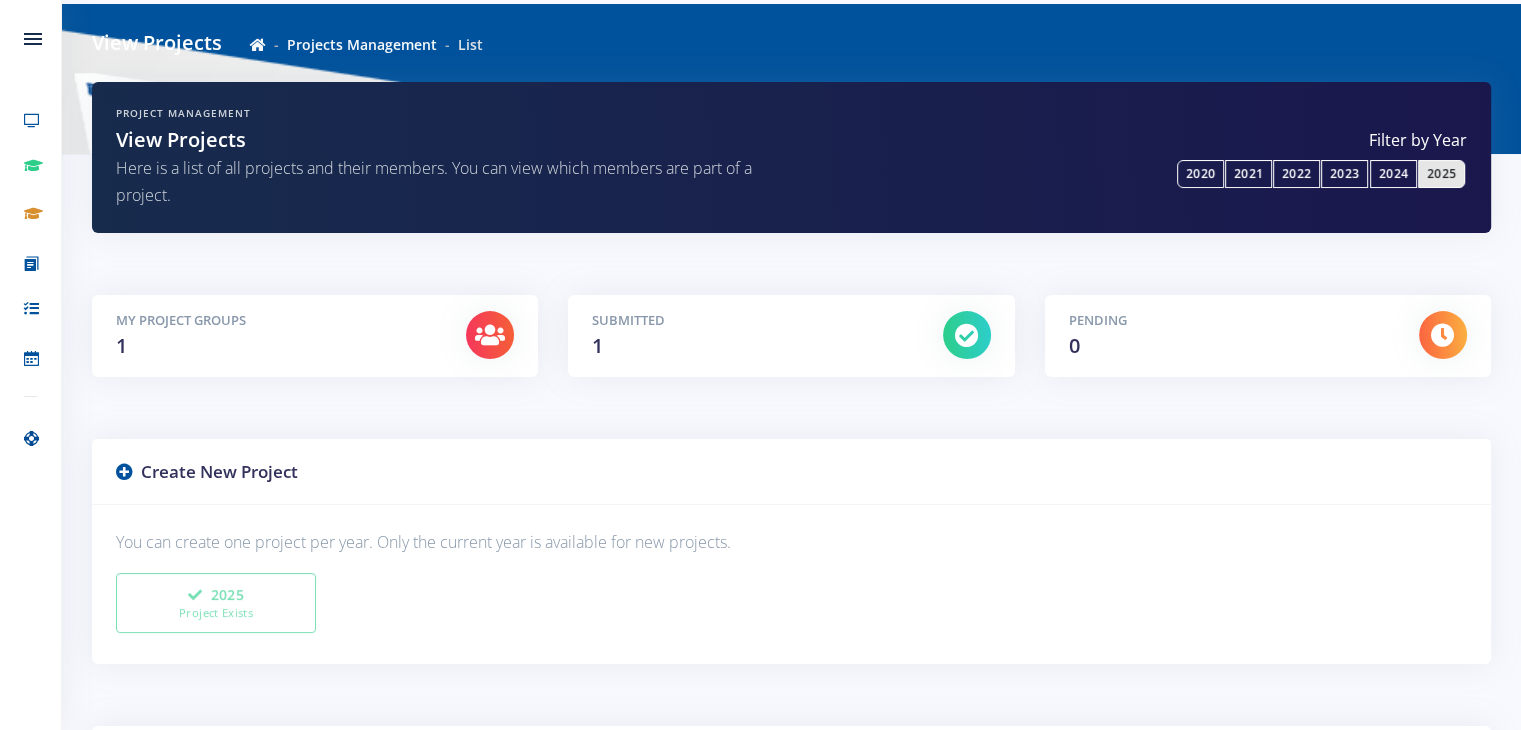 click at bounding box center [124, 471] 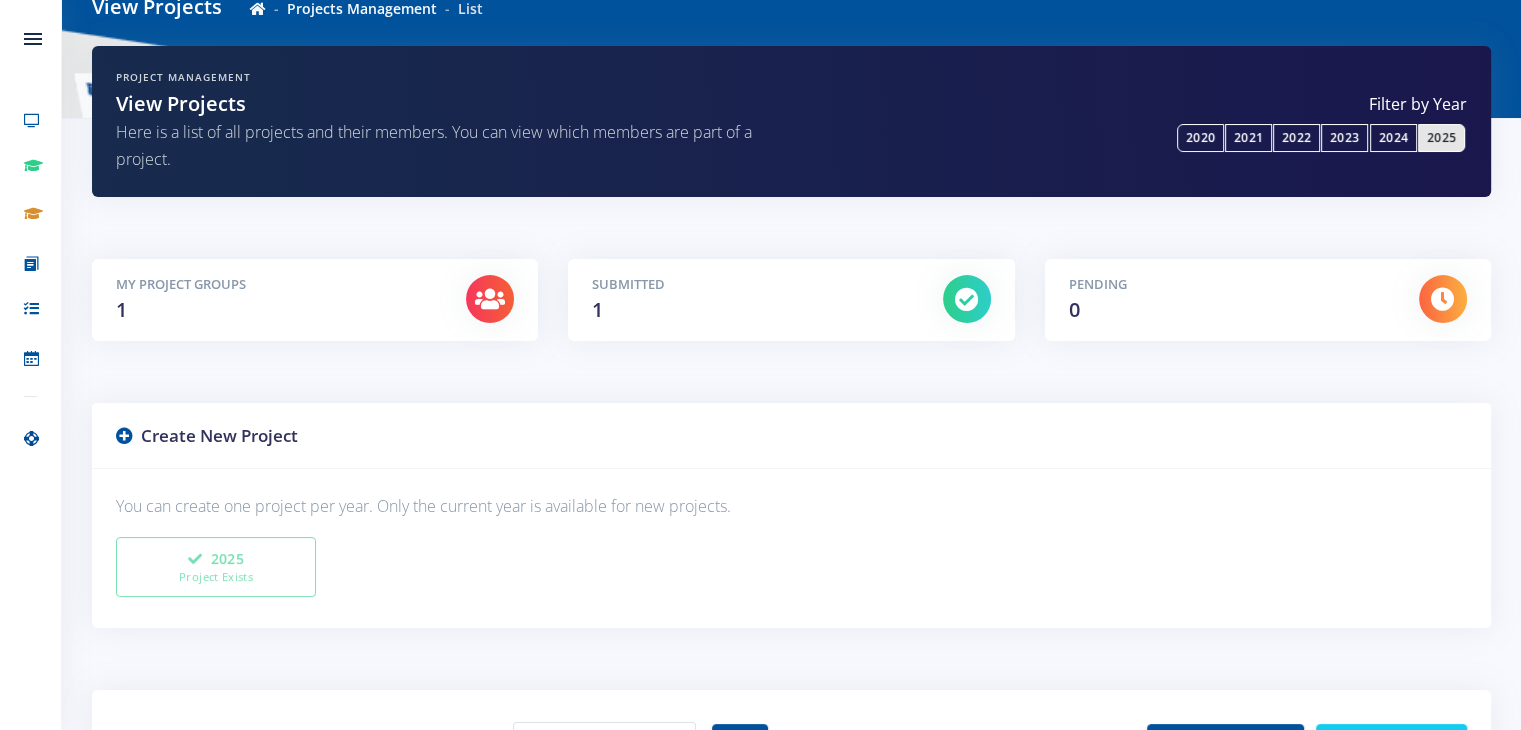 scroll, scrollTop: 124, scrollLeft: 0, axis: vertical 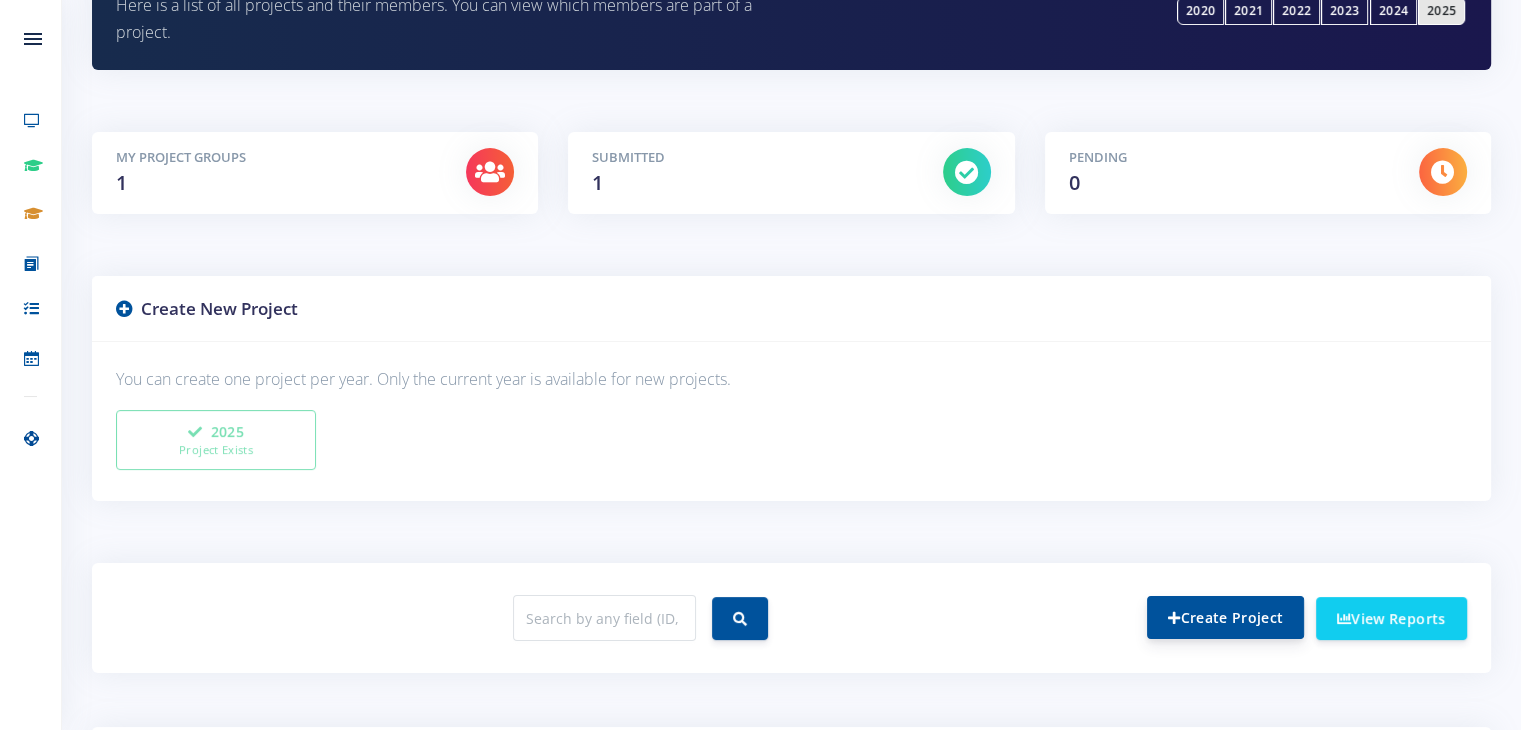 click on "Create Project" at bounding box center [1225, 617] 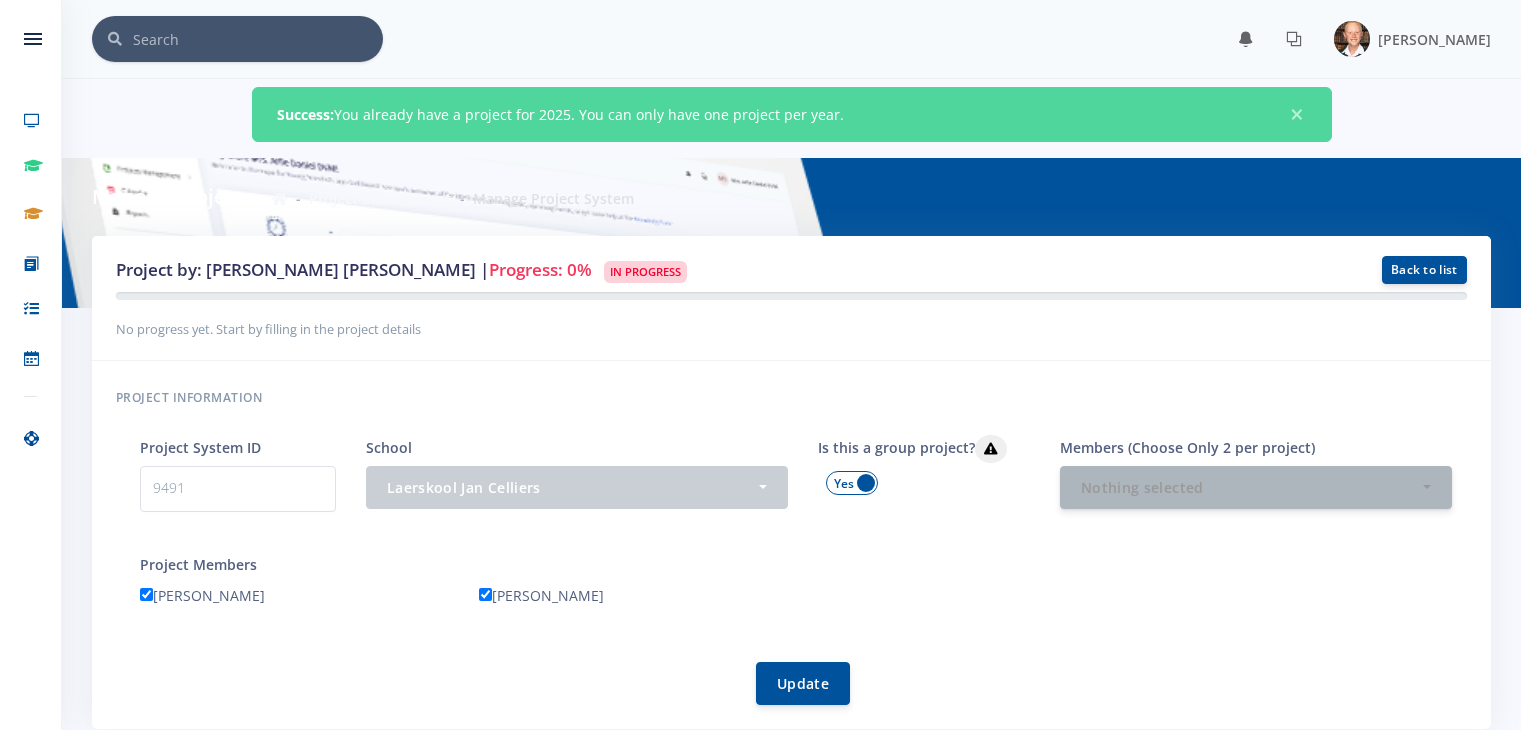 scroll, scrollTop: 0, scrollLeft: 0, axis: both 